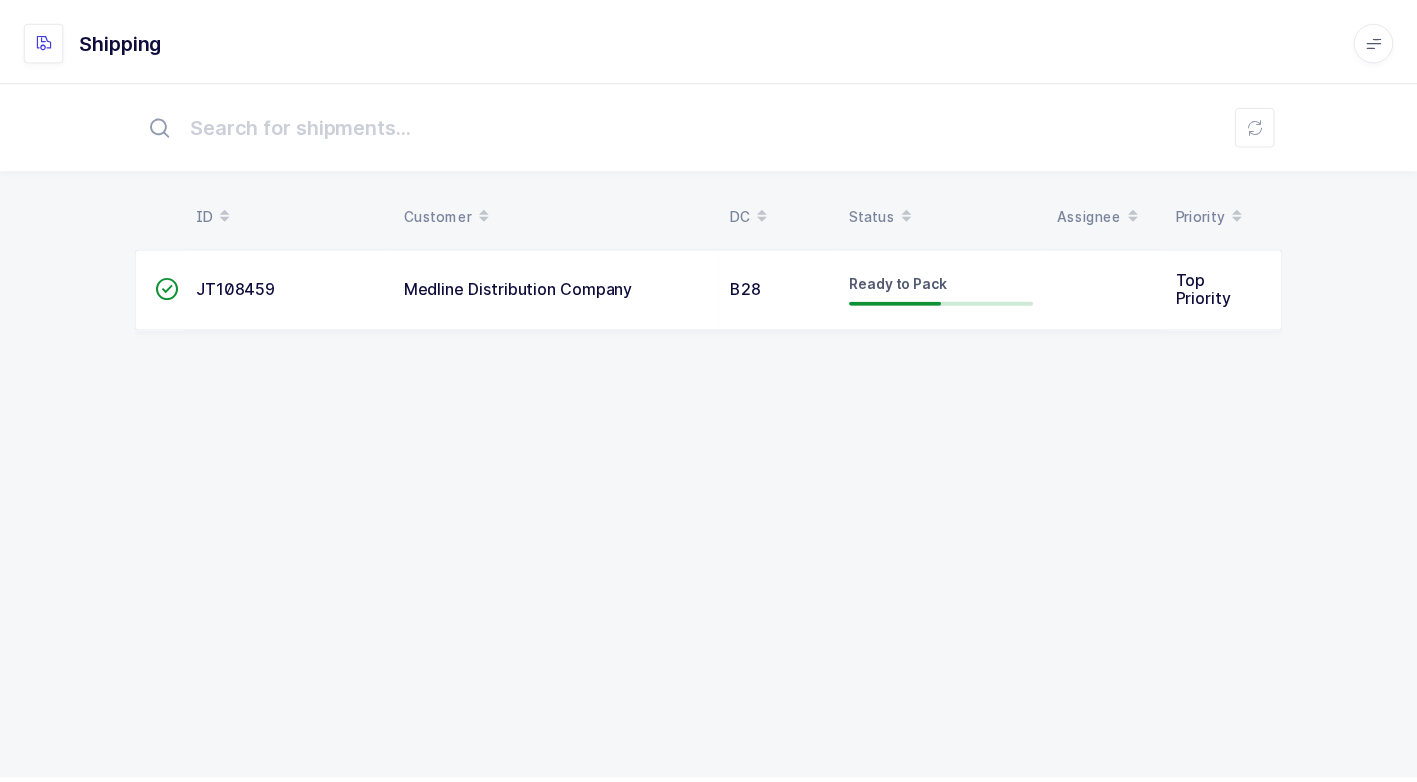 scroll, scrollTop: 0, scrollLeft: 0, axis: both 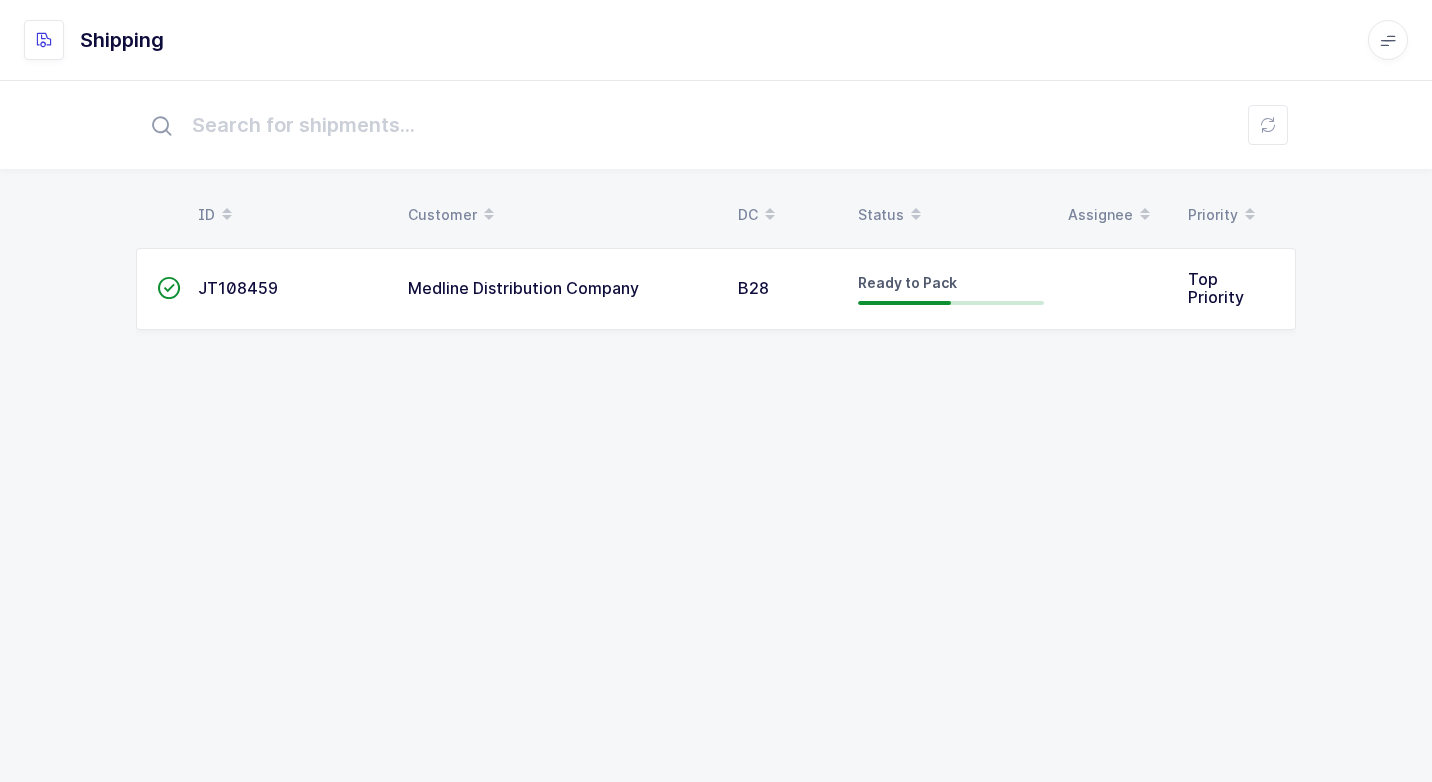 click on "Medline Distribution Company" at bounding box center (561, 289) 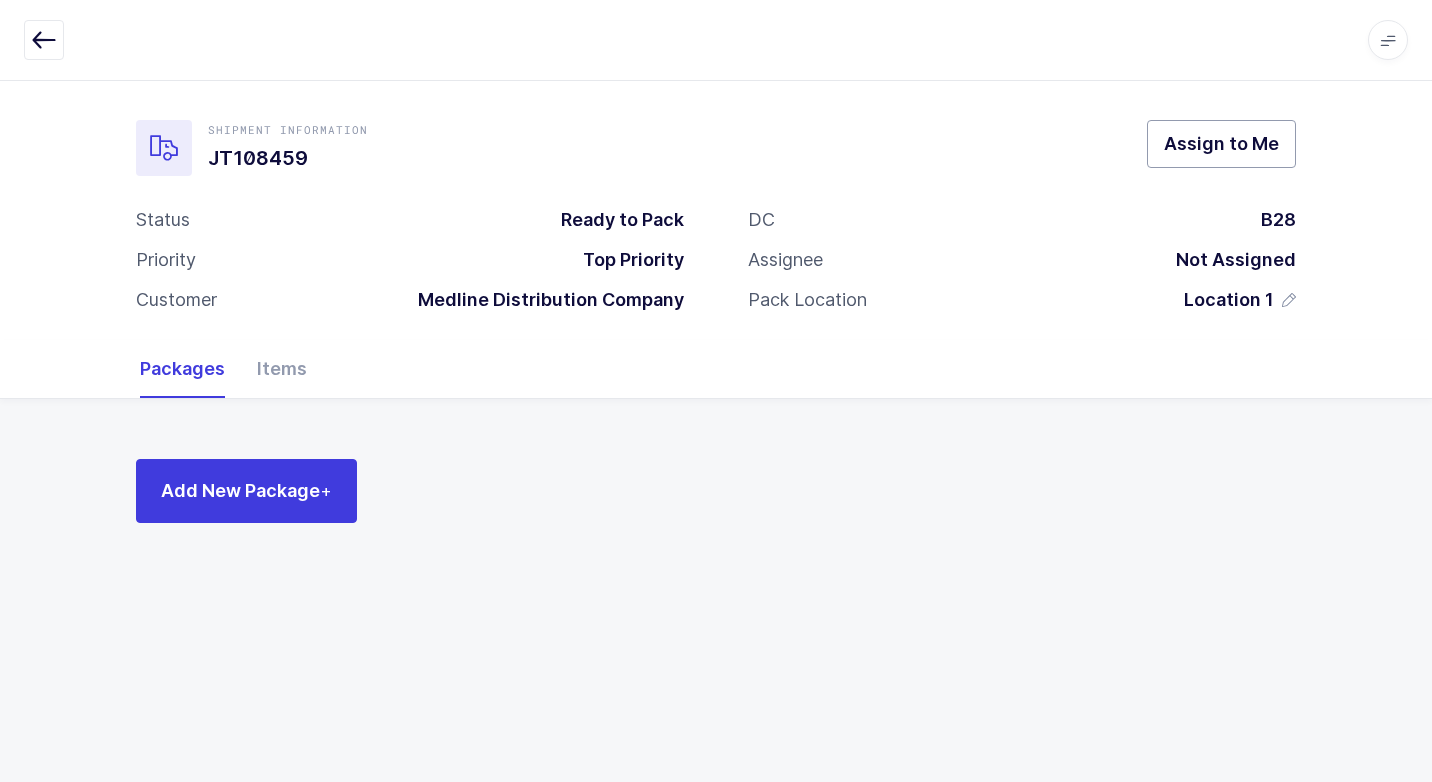 click on "Assign to Me" at bounding box center (1221, 143) 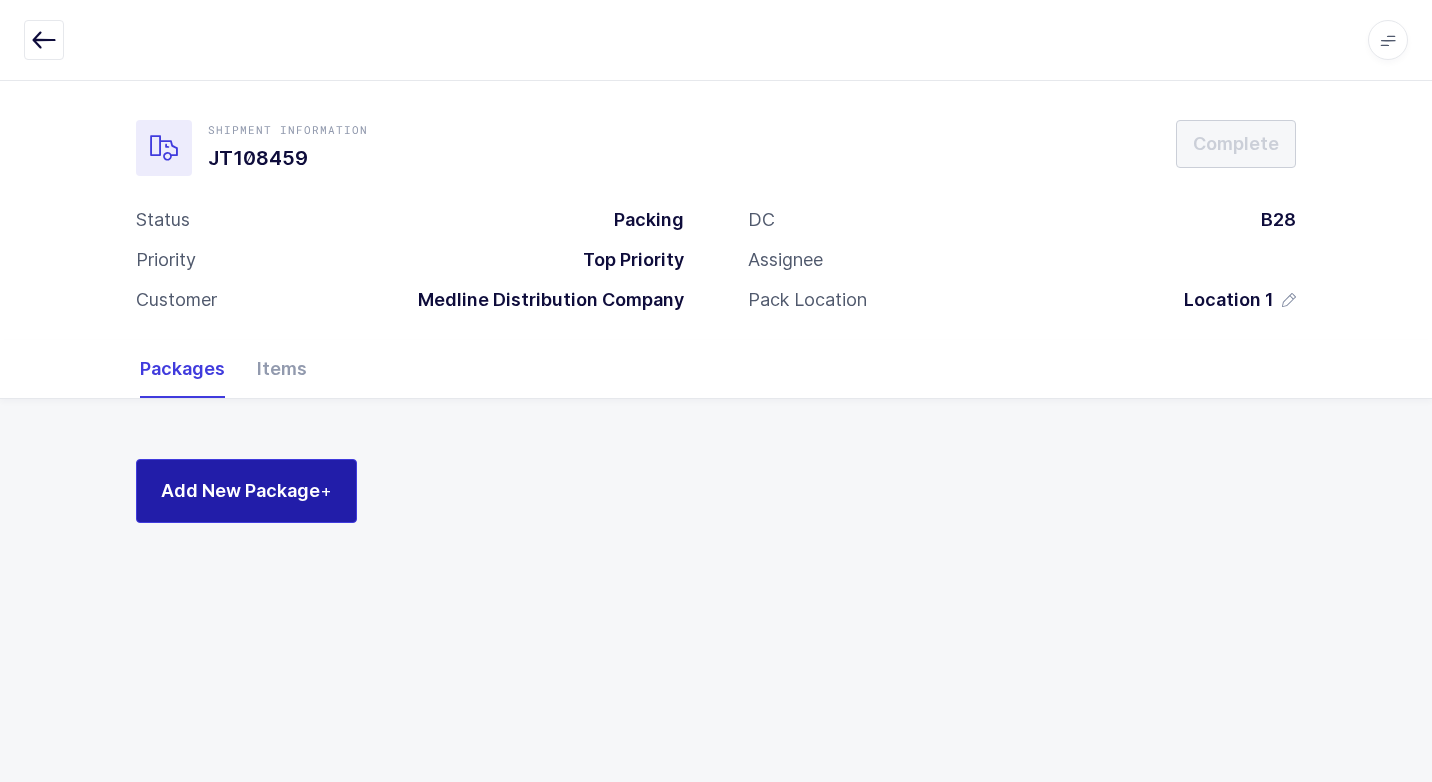 click on "Add New Package  +" at bounding box center [246, 491] 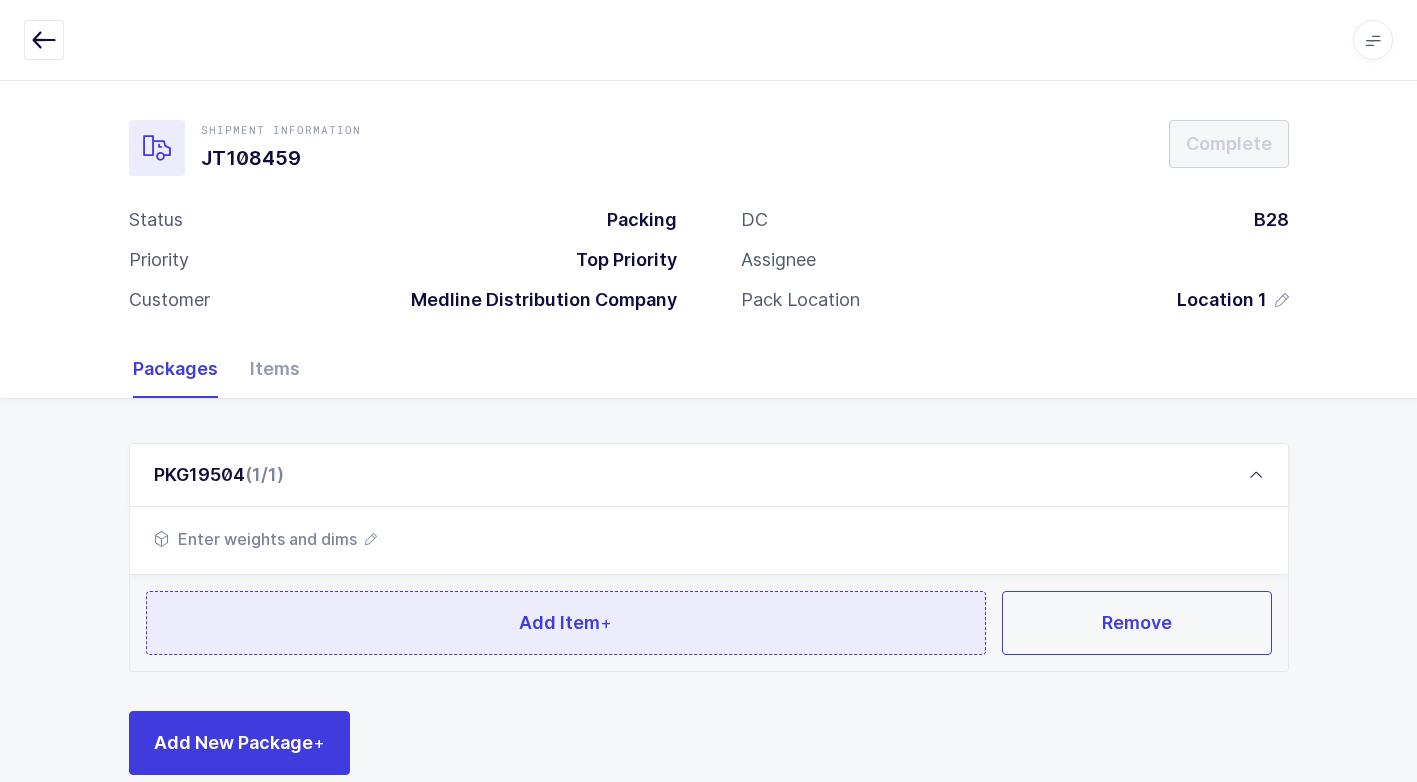 click on "Add Item  +" at bounding box center [566, 623] 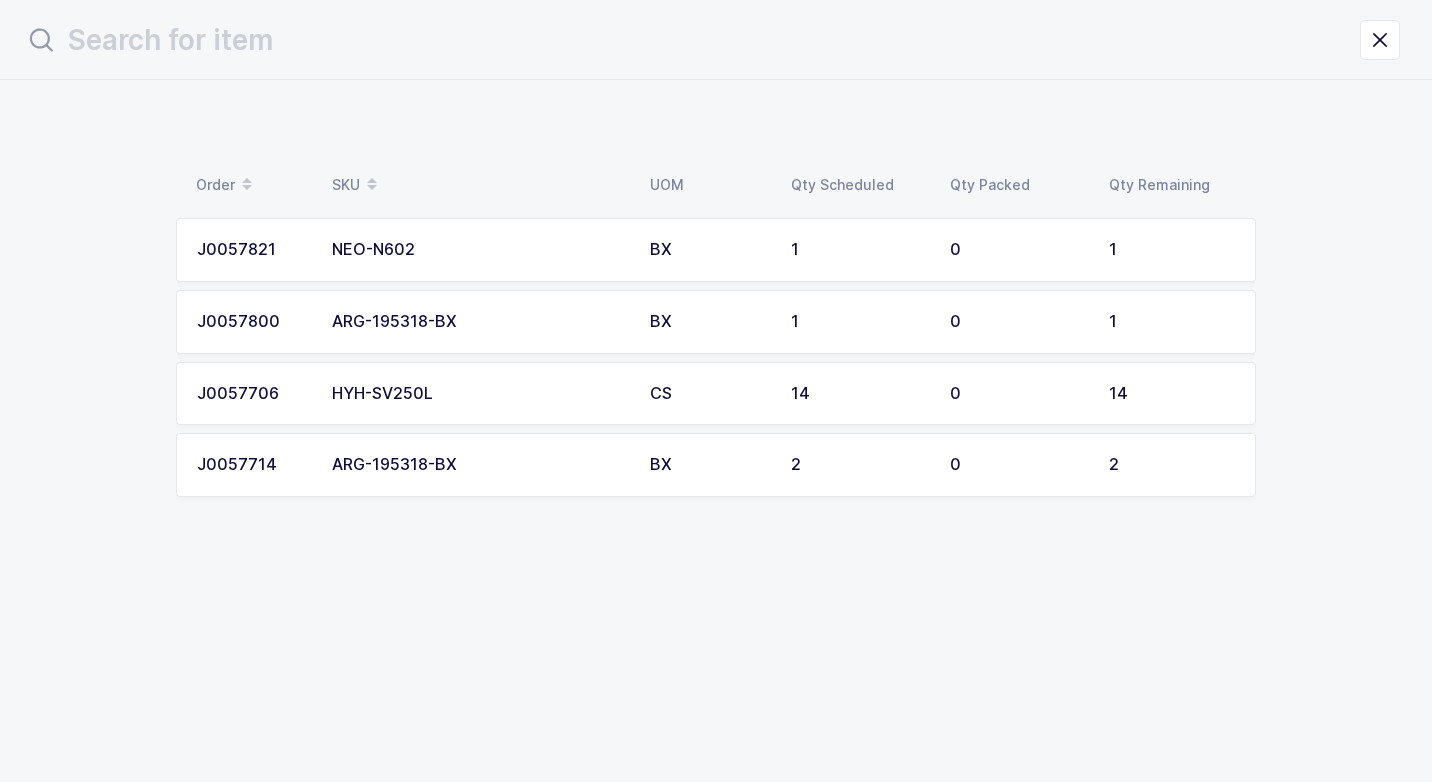 click on "NEO-N602" at bounding box center [479, 250] 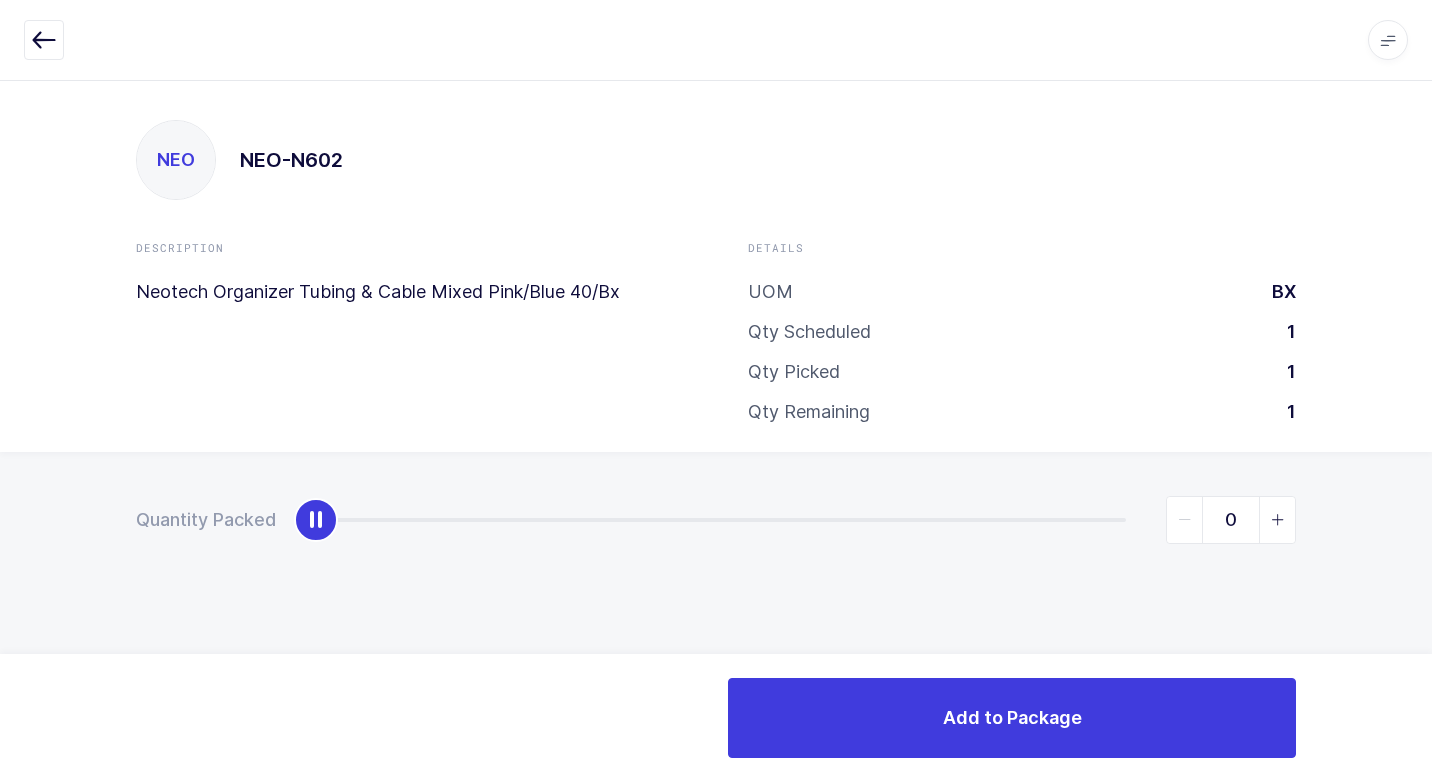 type on "1" 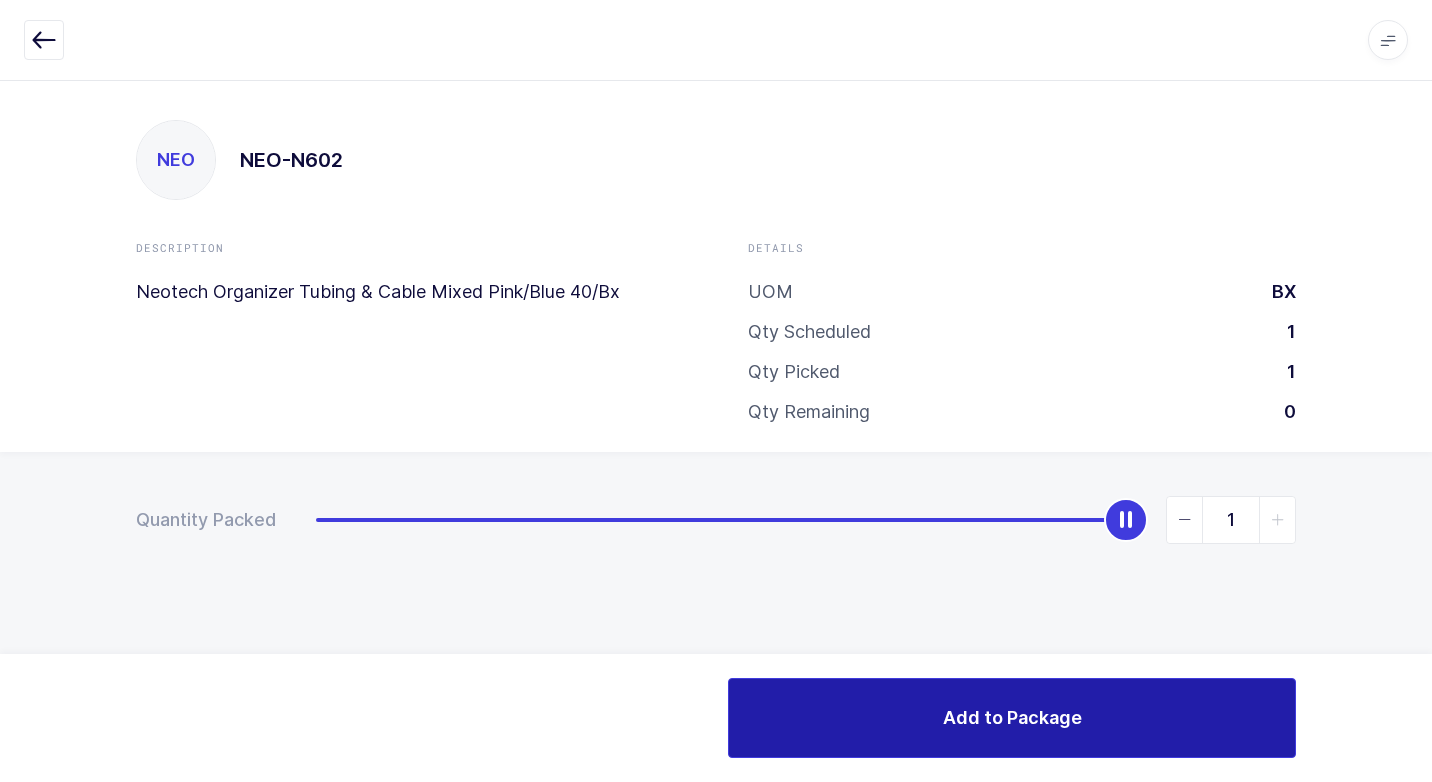 drag, startPoint x: 315, startPoint y: 528, endPoint x: 1068, endPoint y: 684, distance: 768.9896 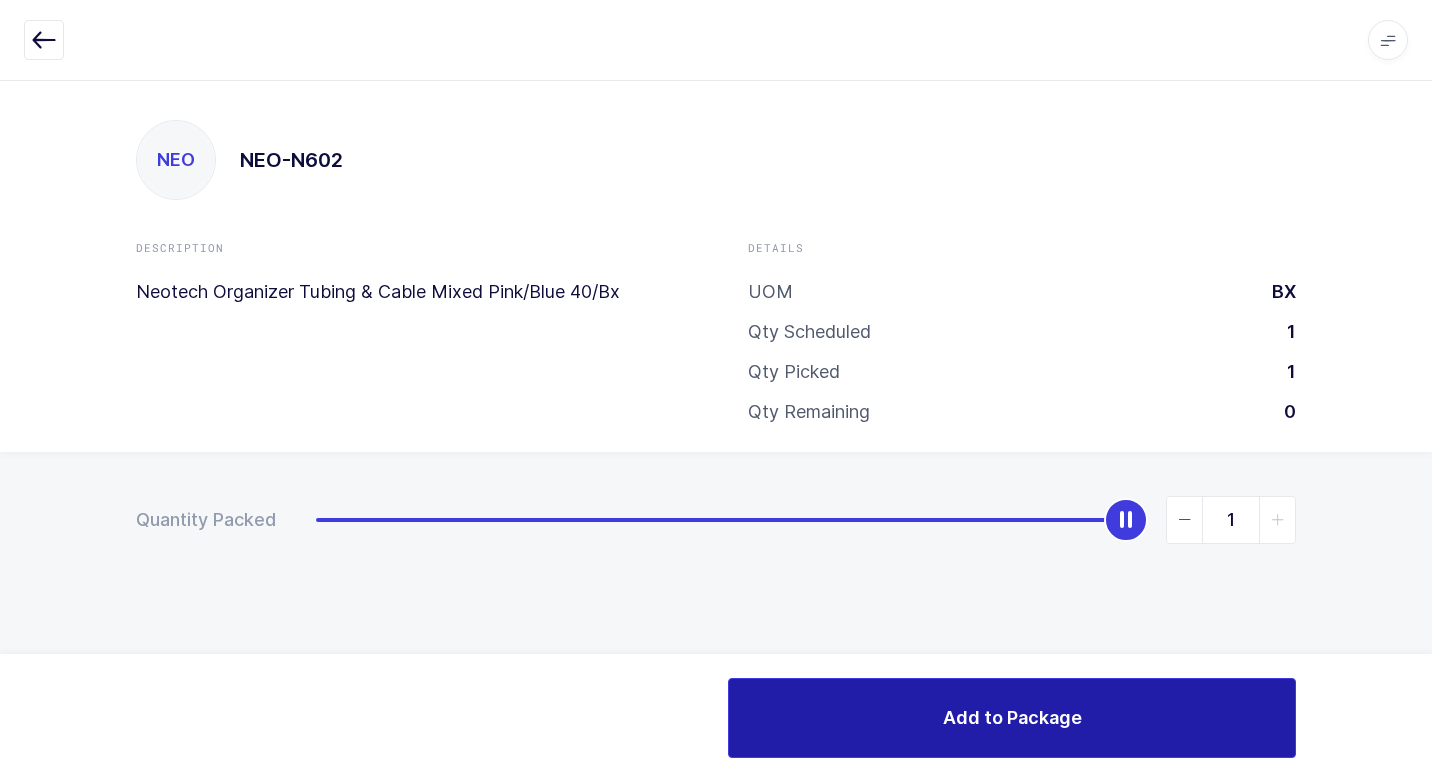 click on "NEO   NEO-N602     Description   Neotech Organizer Tubing & Cable Mixed Pink/Blue 40/Bx   Details   UOM
BX
Qty Scheduled
1
Qty Picked
1
Qty Remaining
0
Quantity Packed   1" at bounding box center (716, 431) 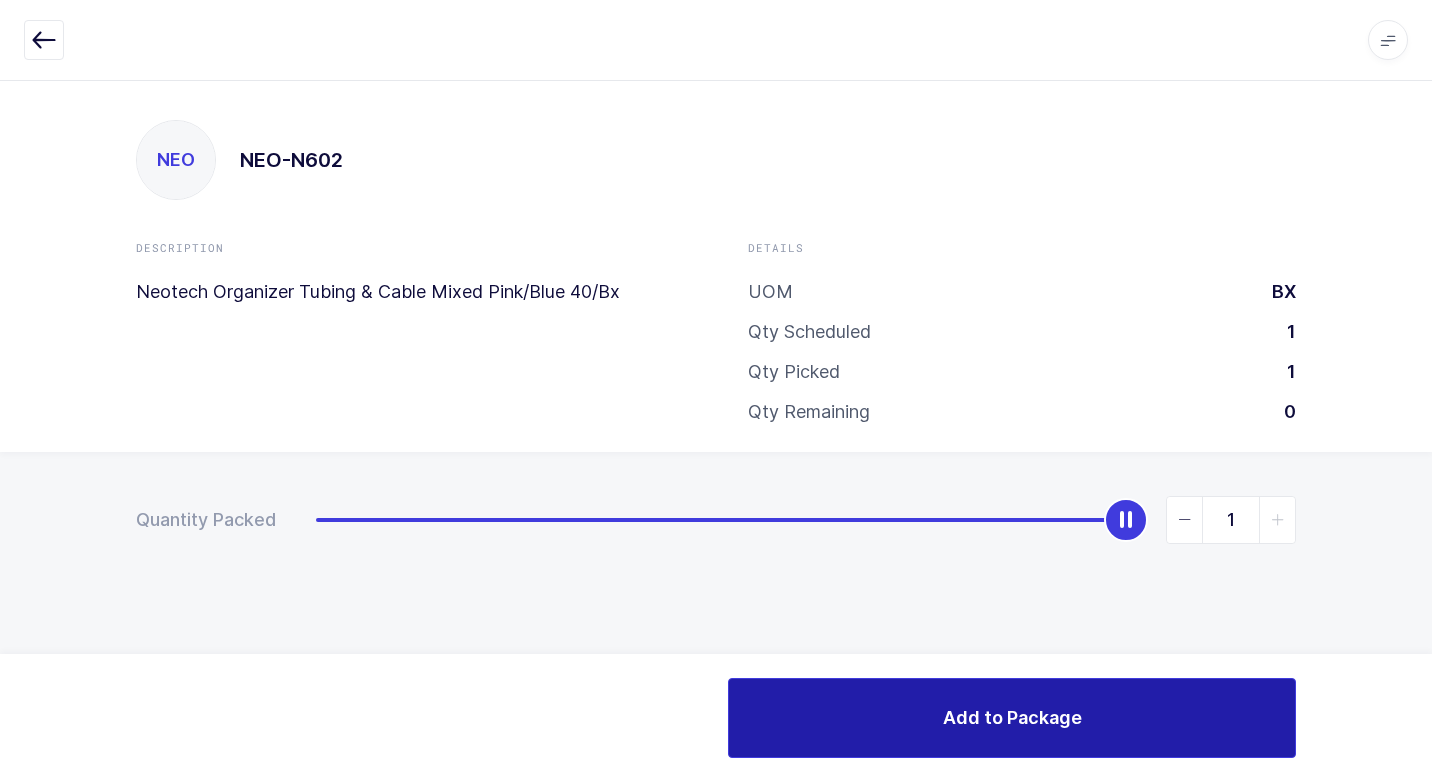 drag, startPoint x: 848, startPoint y: 720, endPoint x: 823, endPoint y: 720, distance: 25 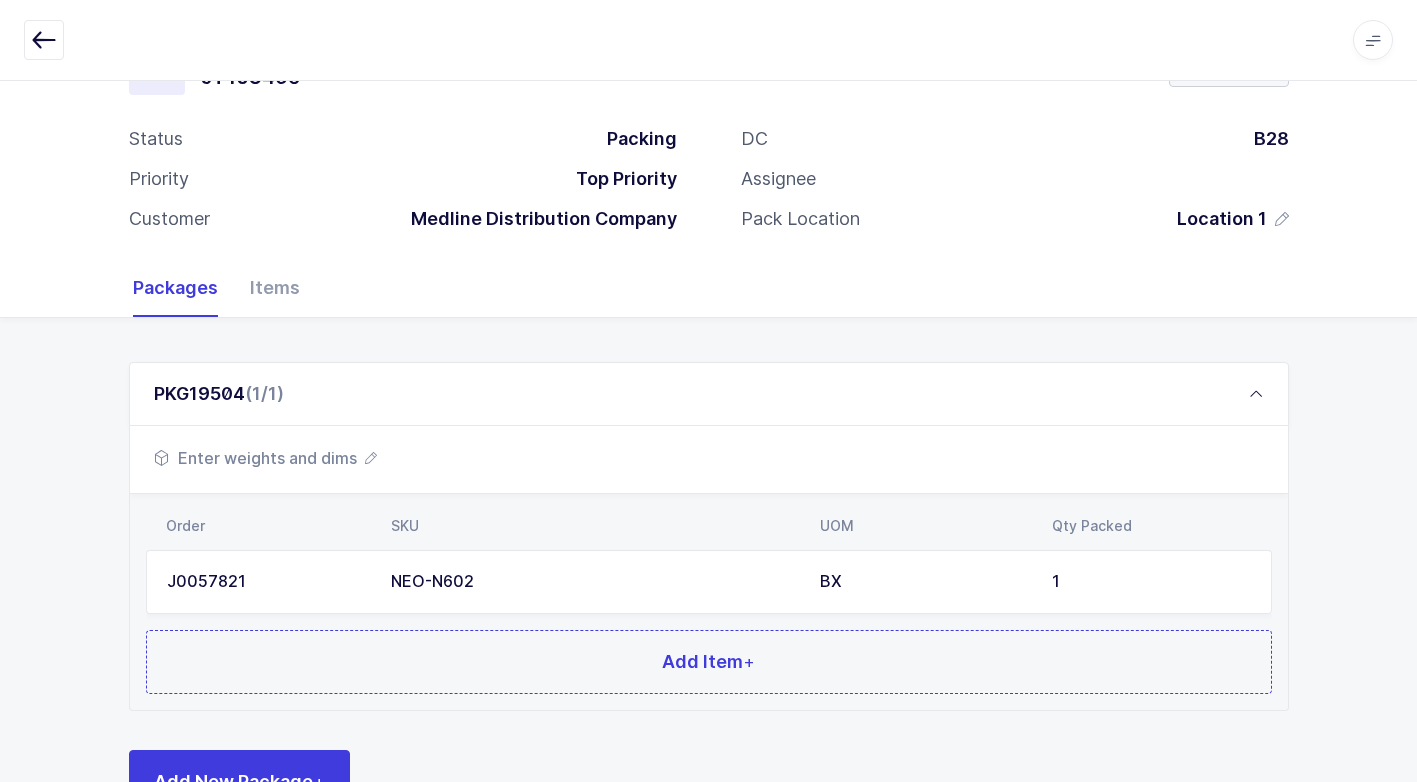 scroll, scrollTop: 153, scrollLeft: 0, axis: vertical 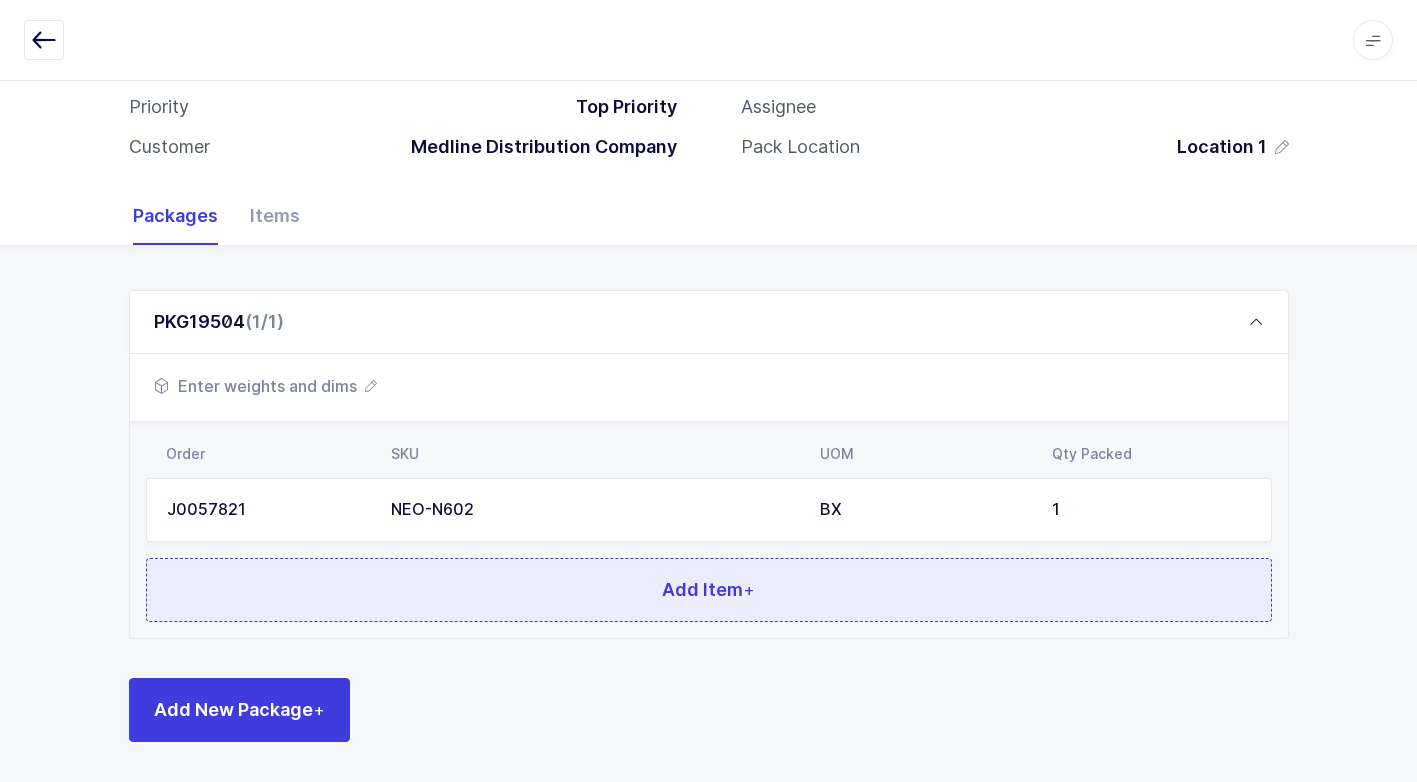 click on "Add Item  +" at bounding box center (709, 590) 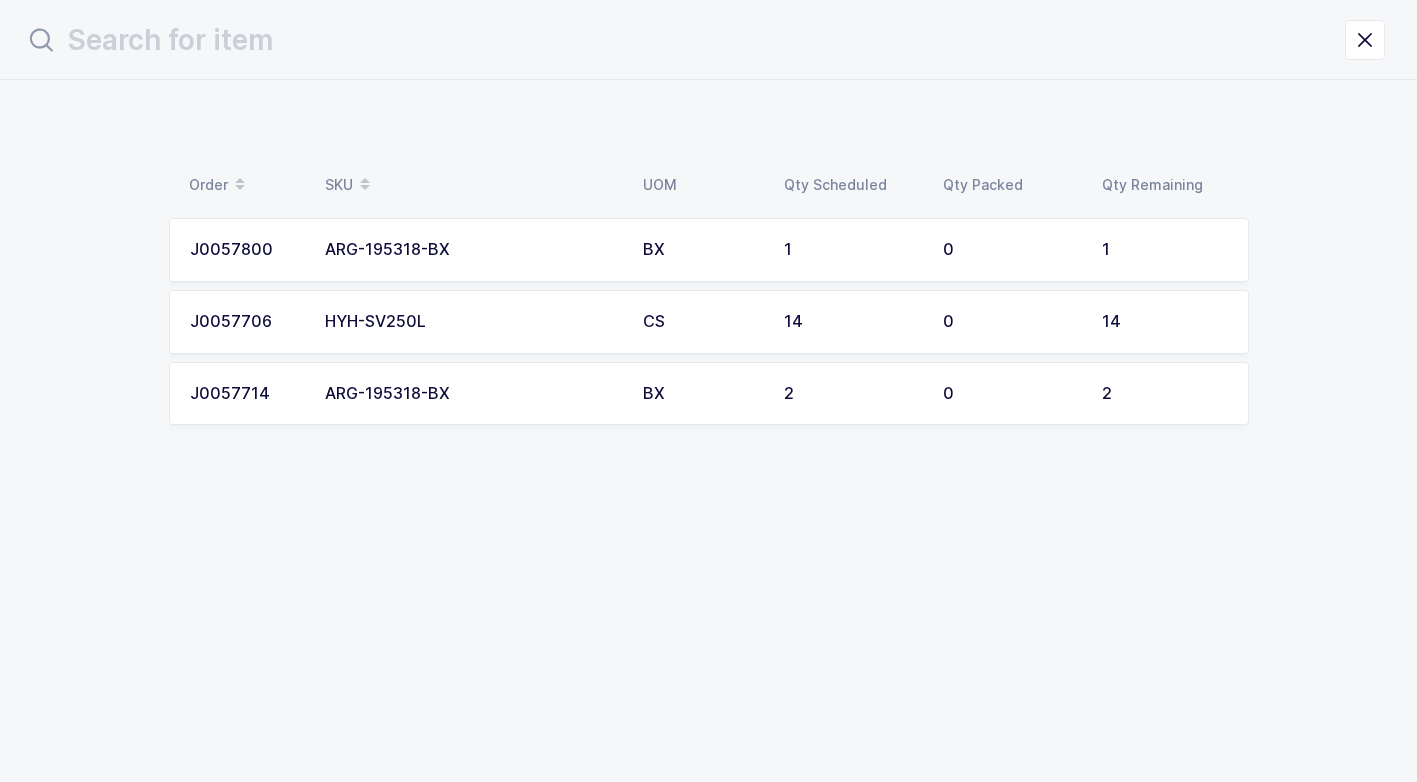 scroll, scrollTop: 0, scrollLeft: 0, axis: both 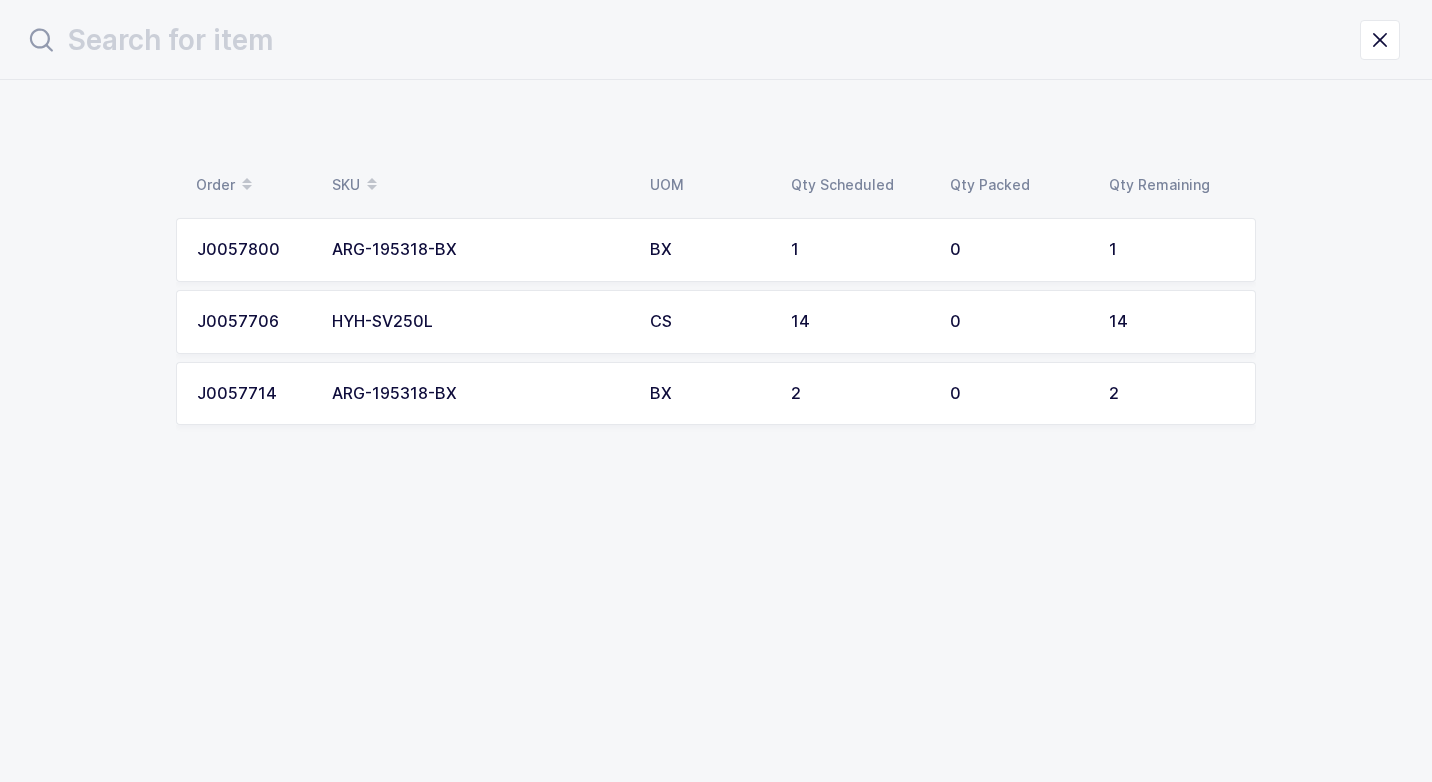 click on "HYH-SV250L" at bounding box center [479, 322] 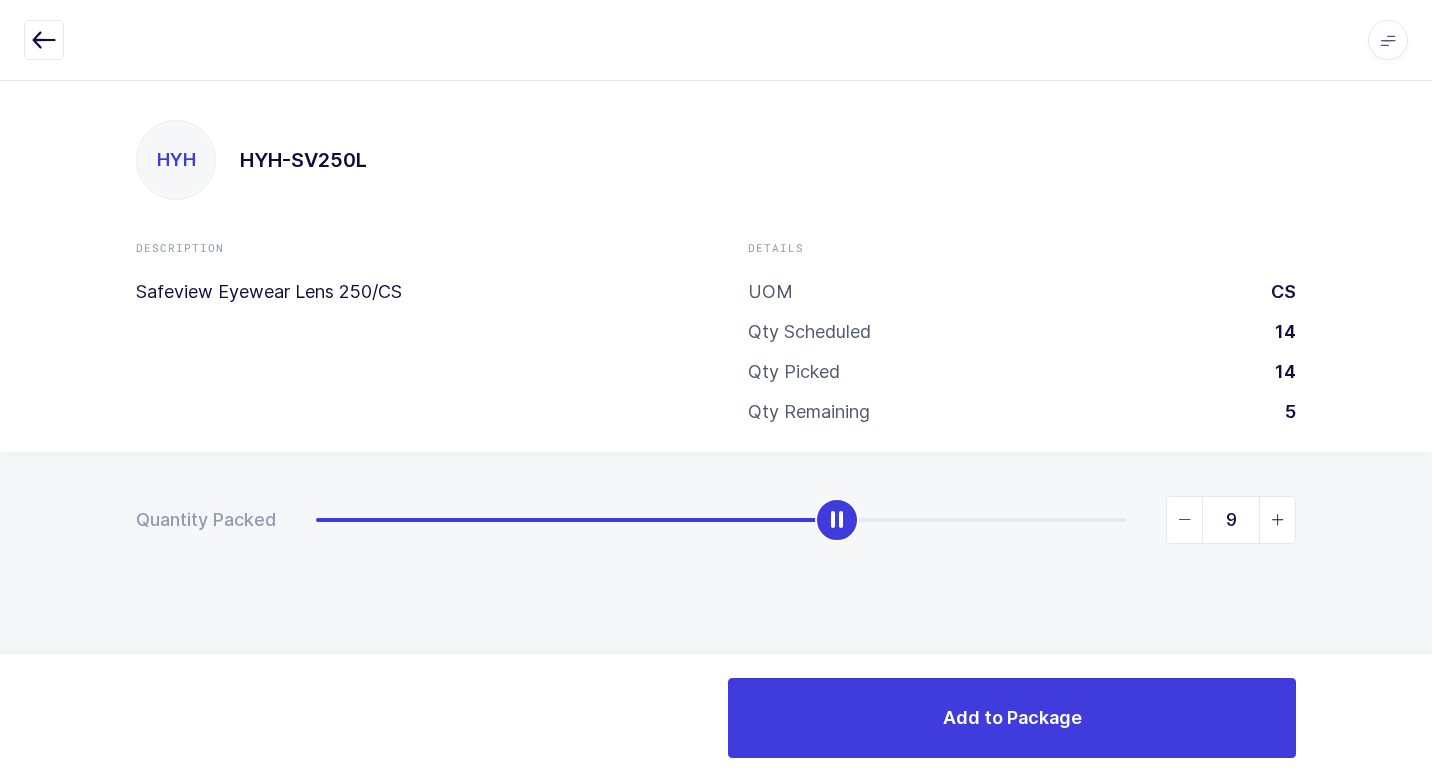 type on "14" 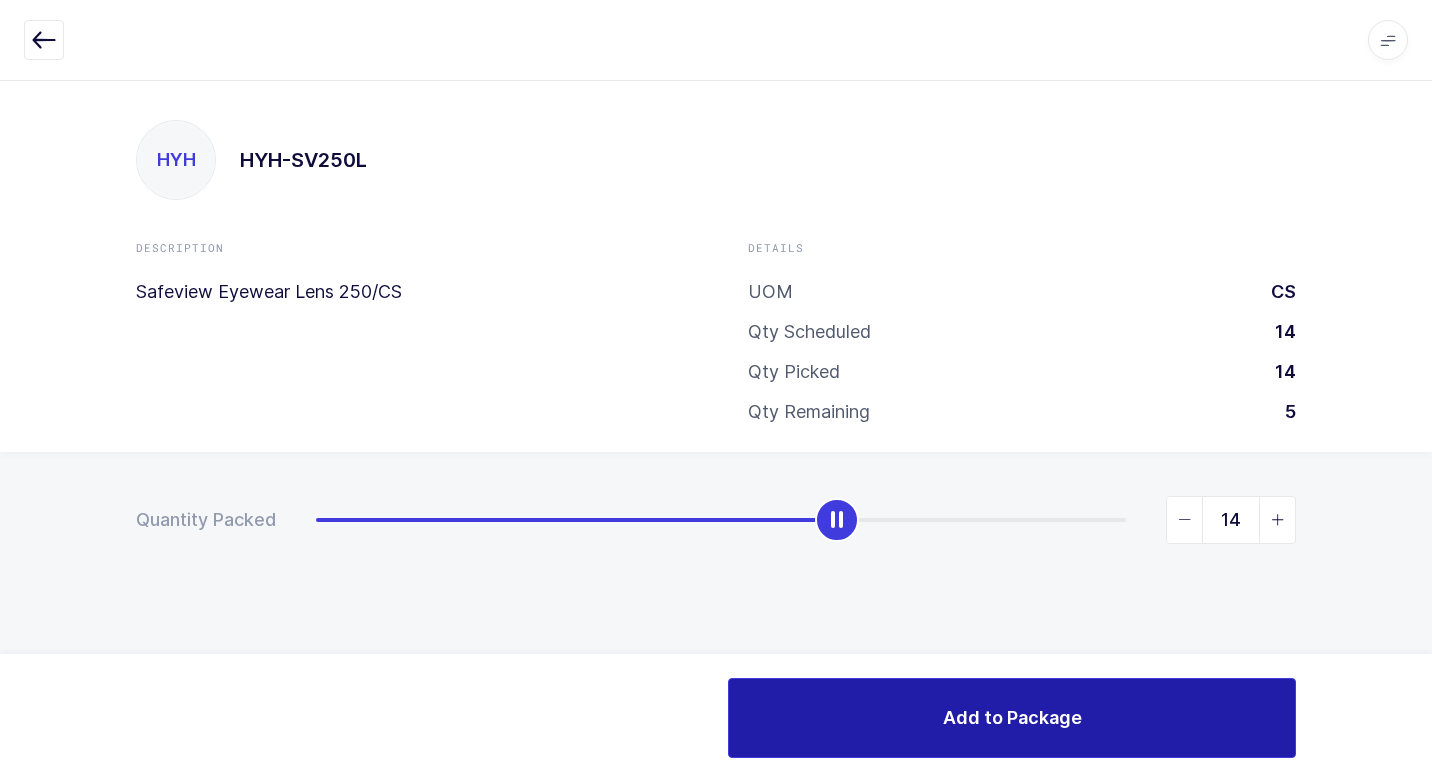 drag, startPoint x: 317, startPoint y: 525, endPoint x: 1081, endPoint y: 712, distance: 786.5526 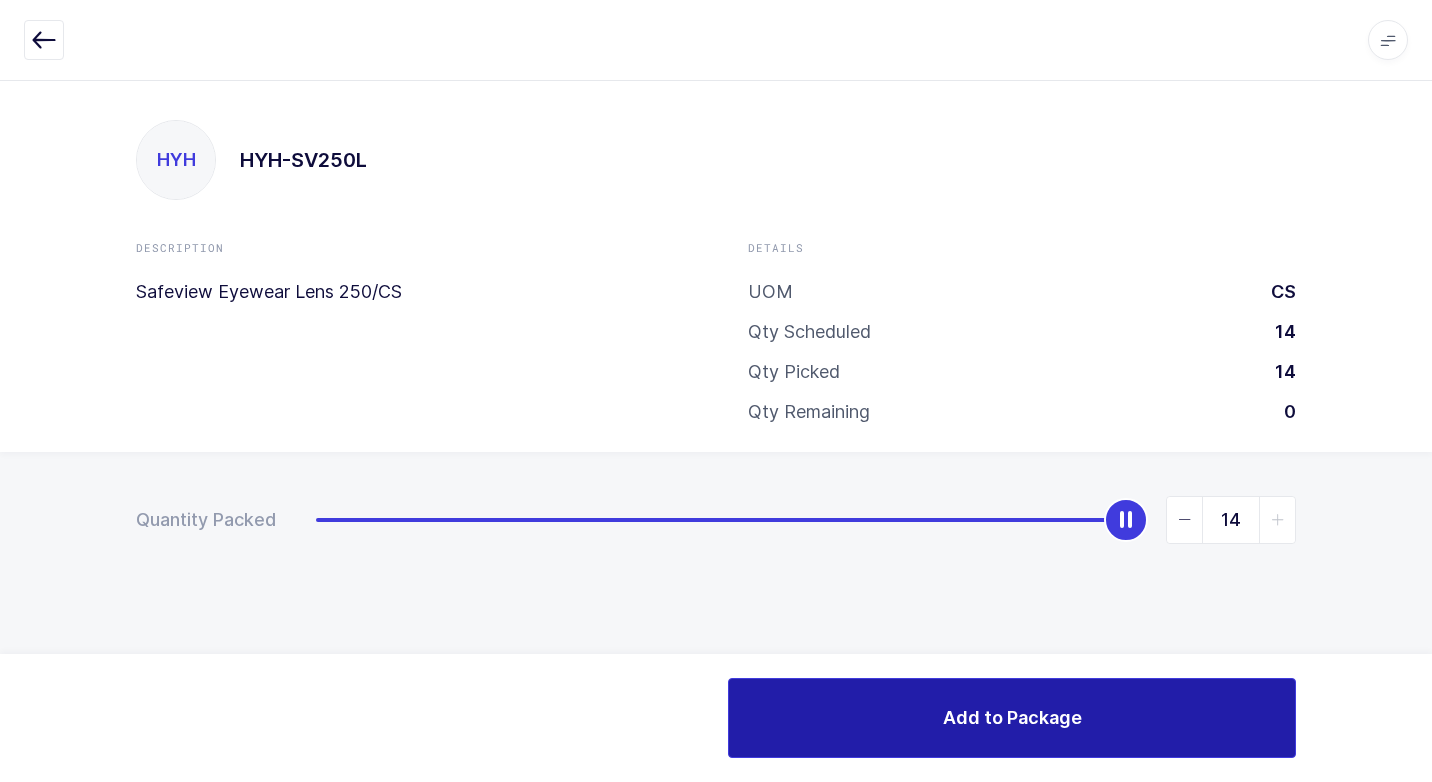 drag, startPoint x: 825, startPoint y: 726, endPoint x: 750, endPoint y: 686, distance: 85 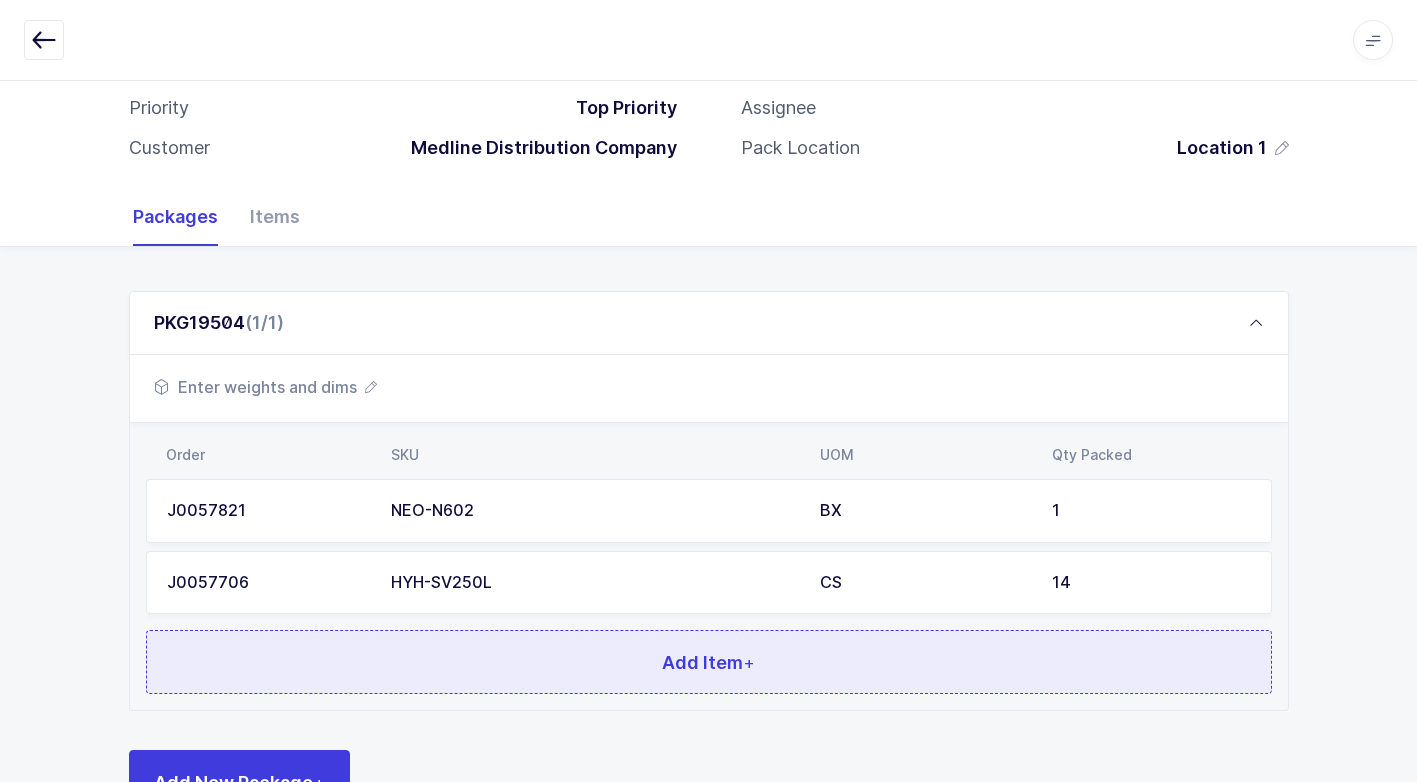 scroll, scrollTop: 224, scrollLeft: 0, axis: vertical 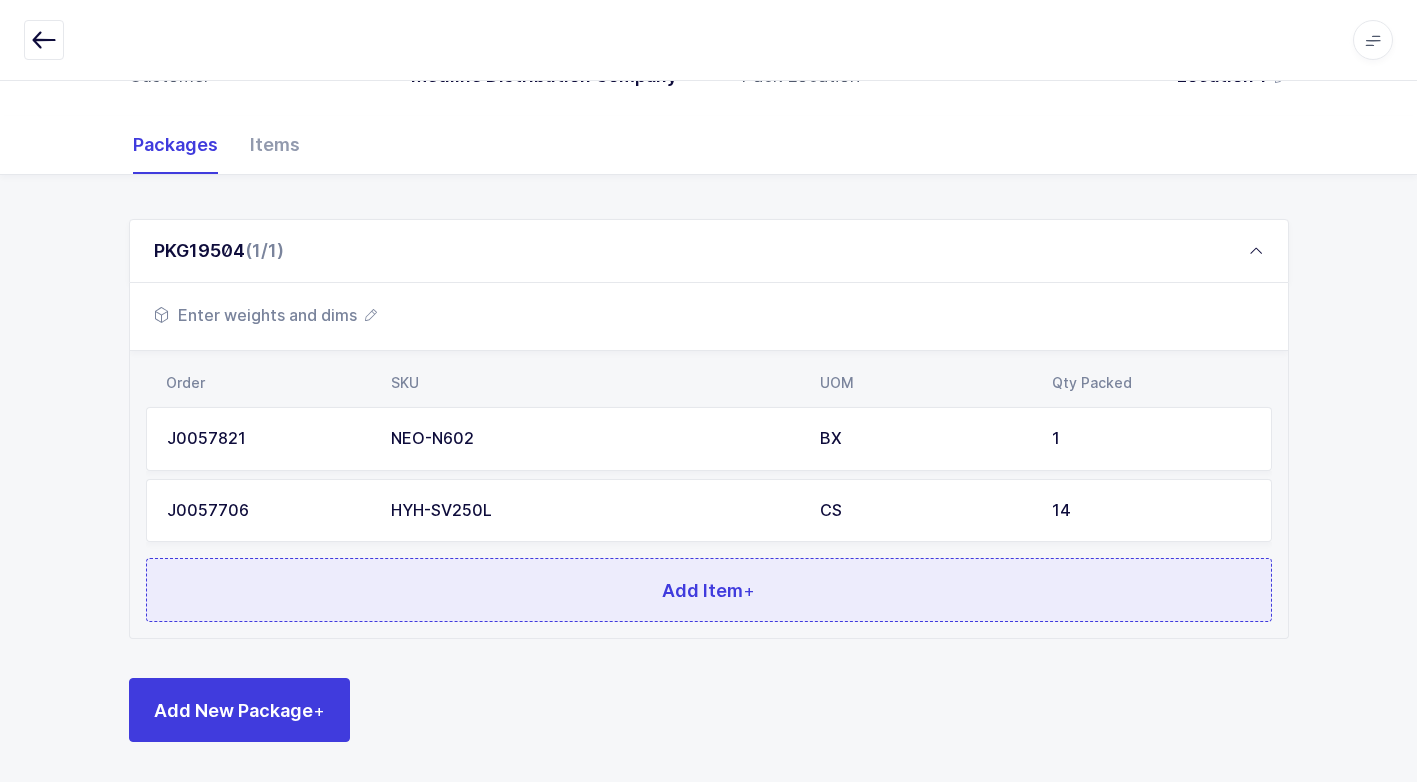 click on "Add Item  +" at bounding box center (709, 590) 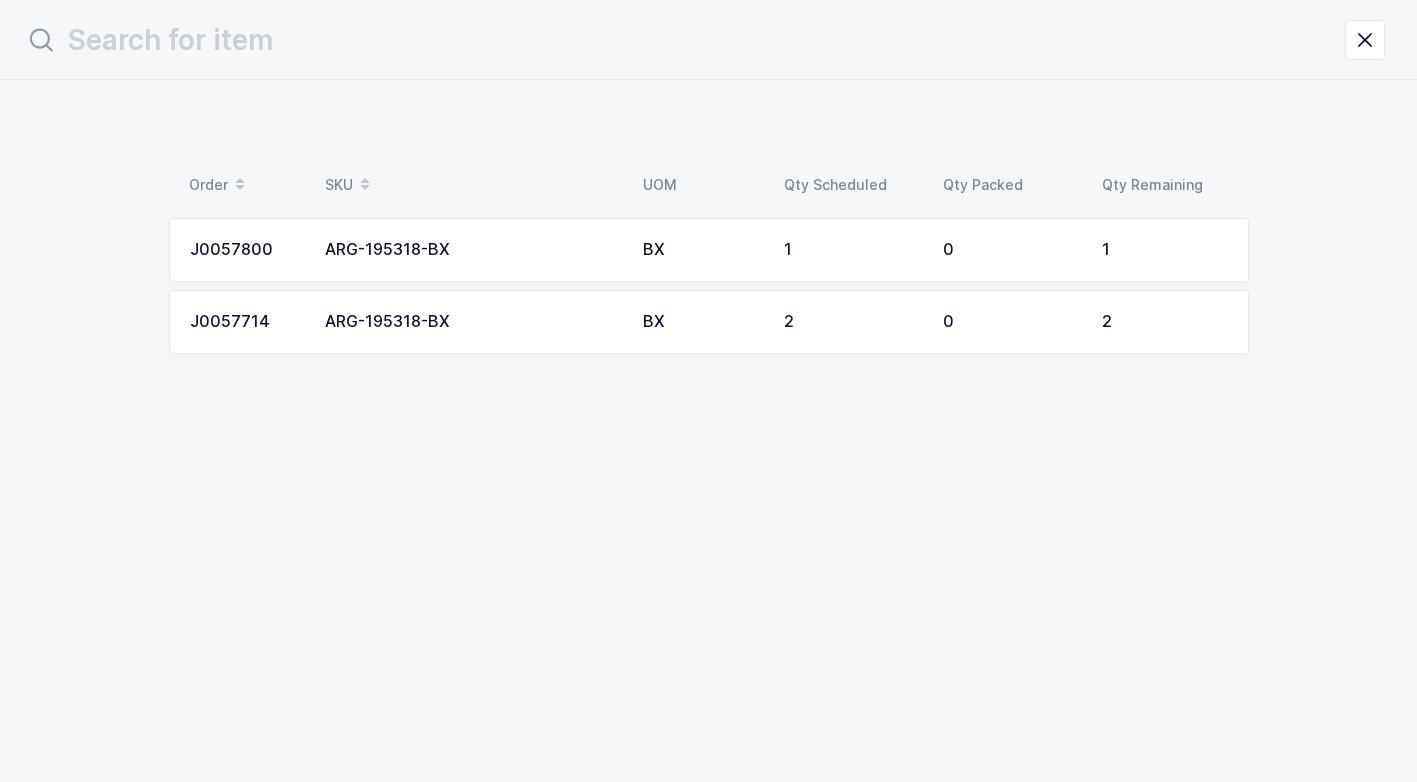 scroll, scrollTop: 0, scrollLeft: 0, axis: both 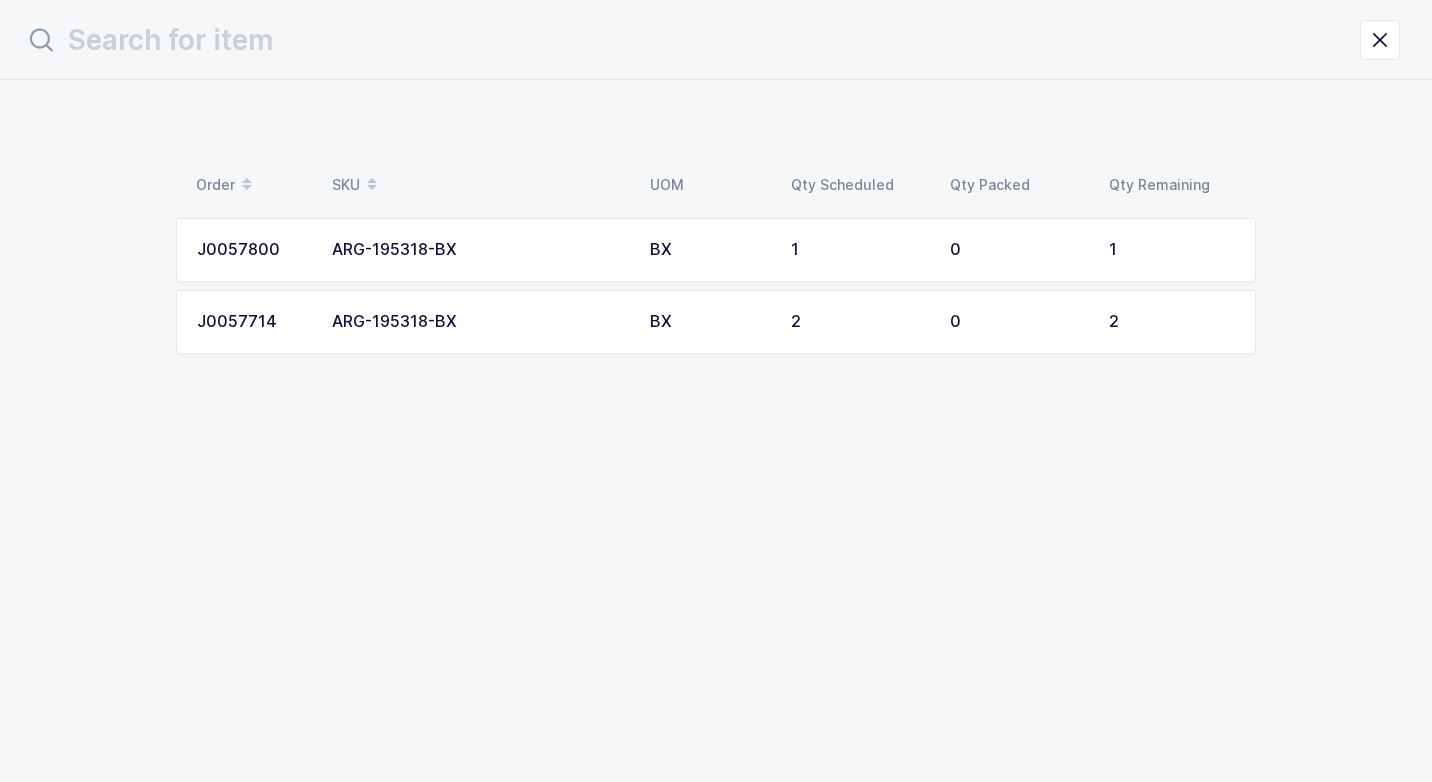 click on "ARG-195318-BX" at bounding box center [479, 322] 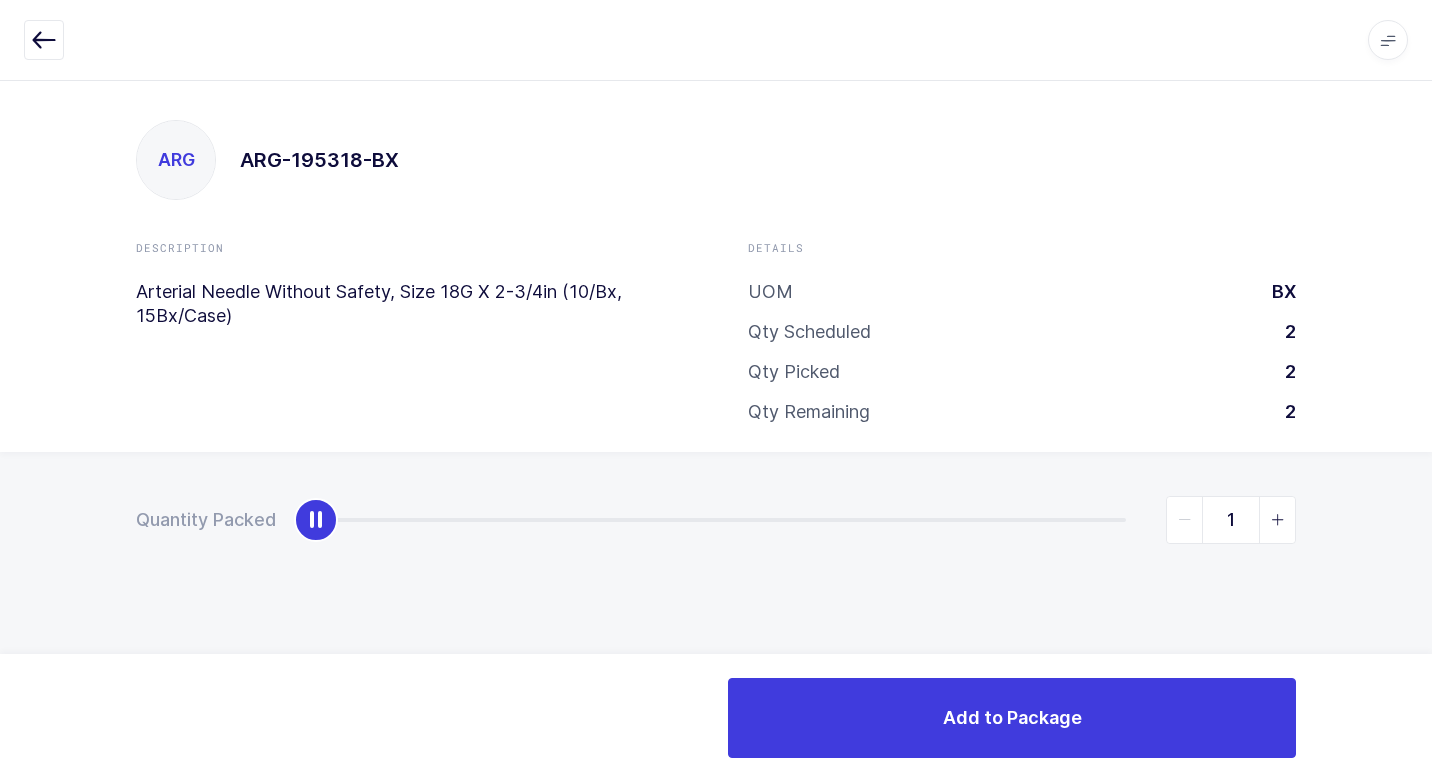 type on "2" 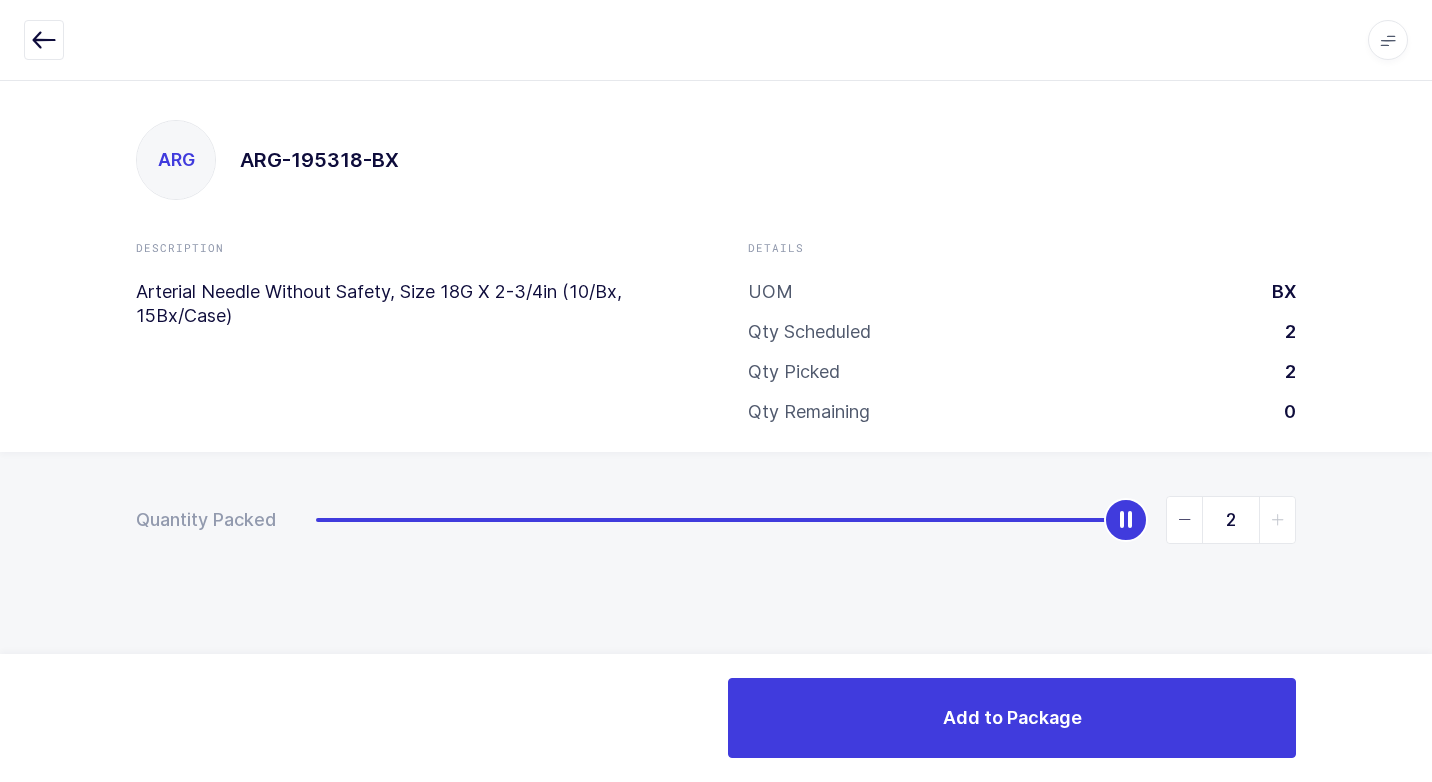 drag, startPoint x: 868, startPoint y: 538, endPoint x: 1431, endPoint y: 539, distance: 563.0009 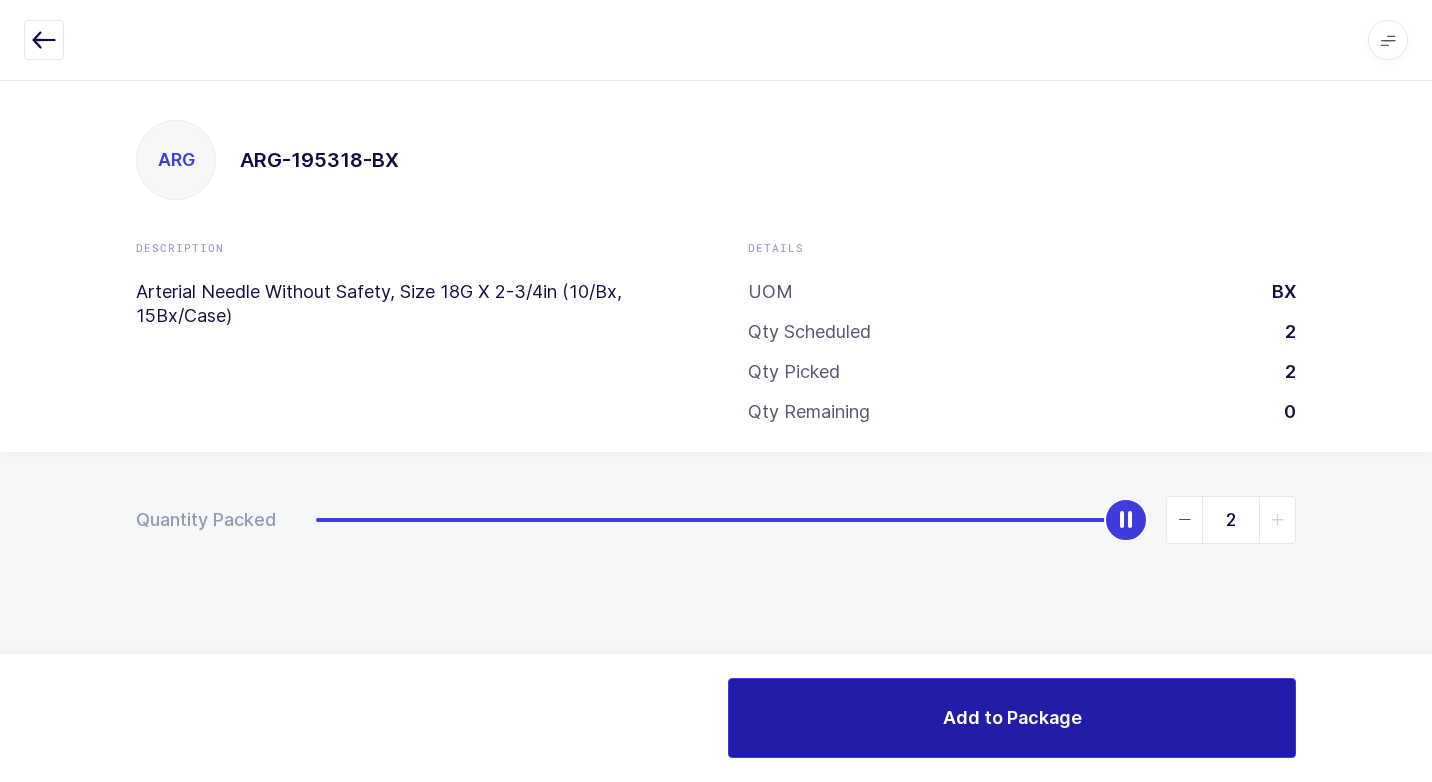 drag, startPoint x: 750, startPoint y: 702, endPoint x: 763, endPoint y: 695, distance: 14.764823 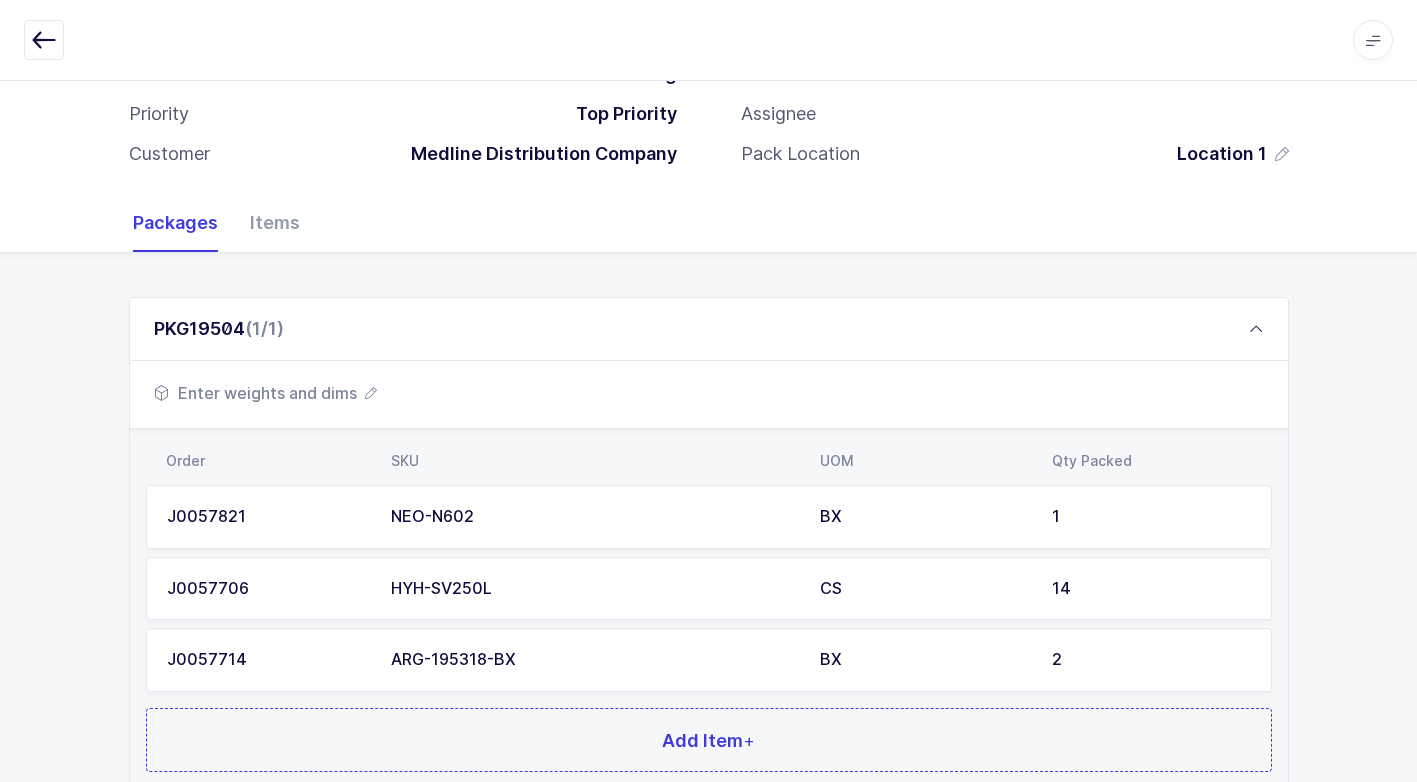 scroll, scrollTop: 296, scrollLeft: 0, axis: vertical 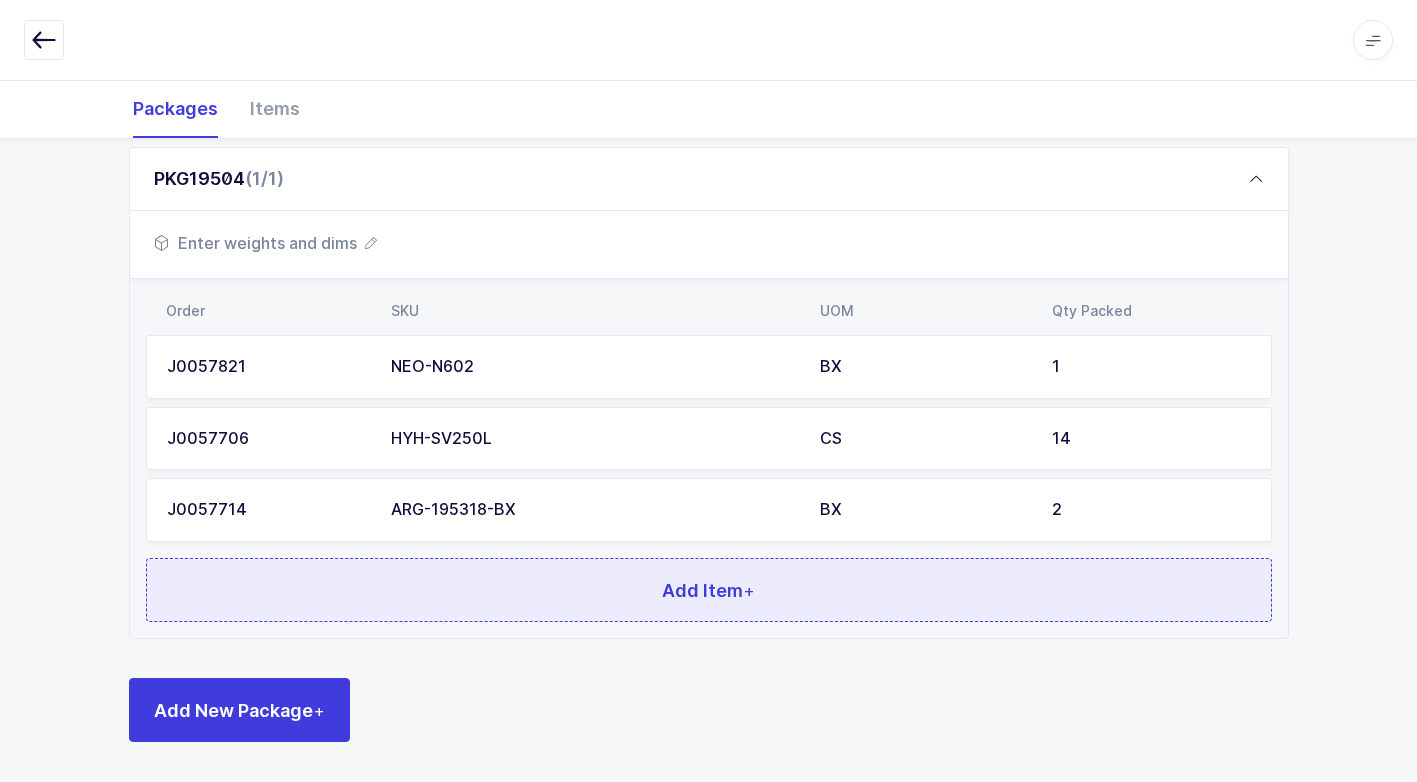 click on "Add Item  +" at bounding box center [709, 590] 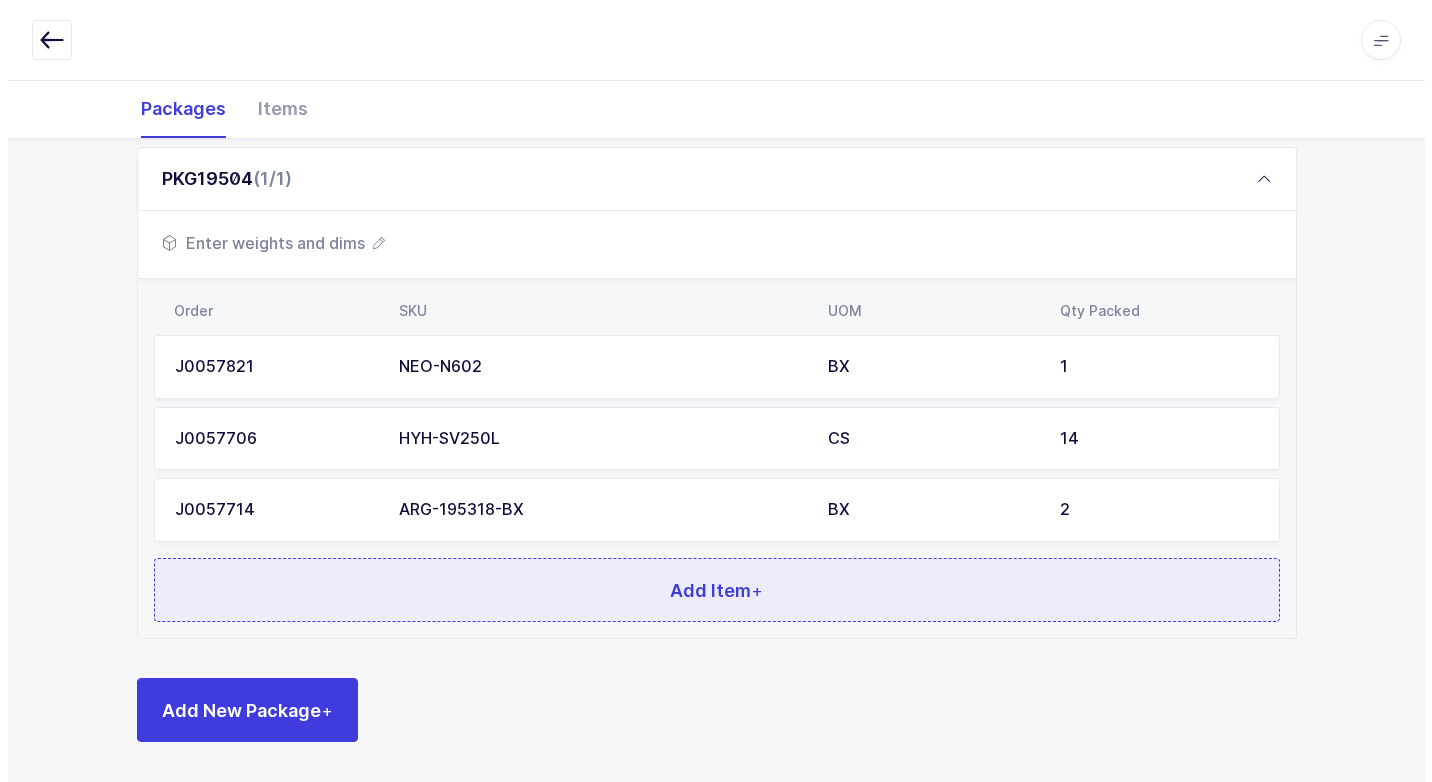 scroll, scrollTop: 0, scrollLeft: 0, axis: both 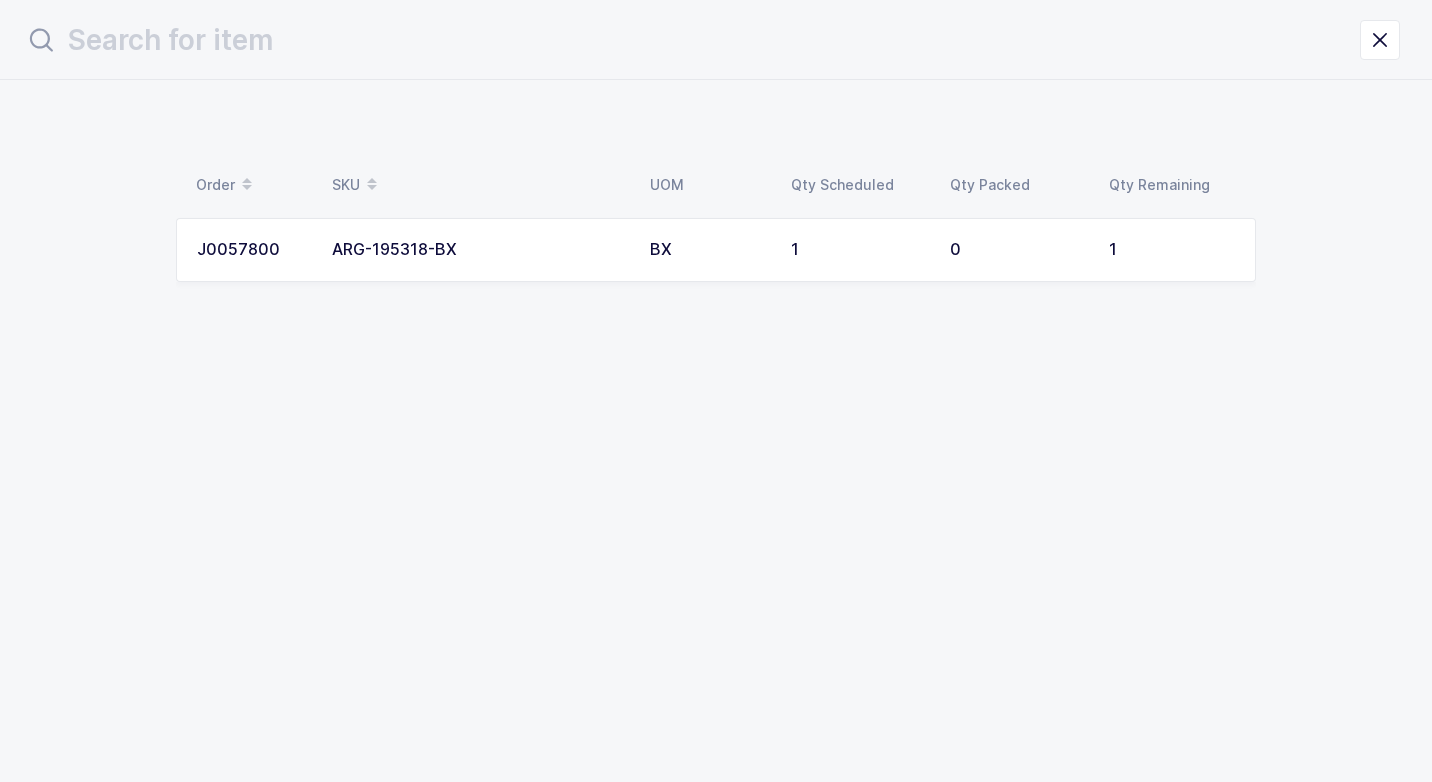click on "ARG-195318-BX" at bounding box center (479, 250) 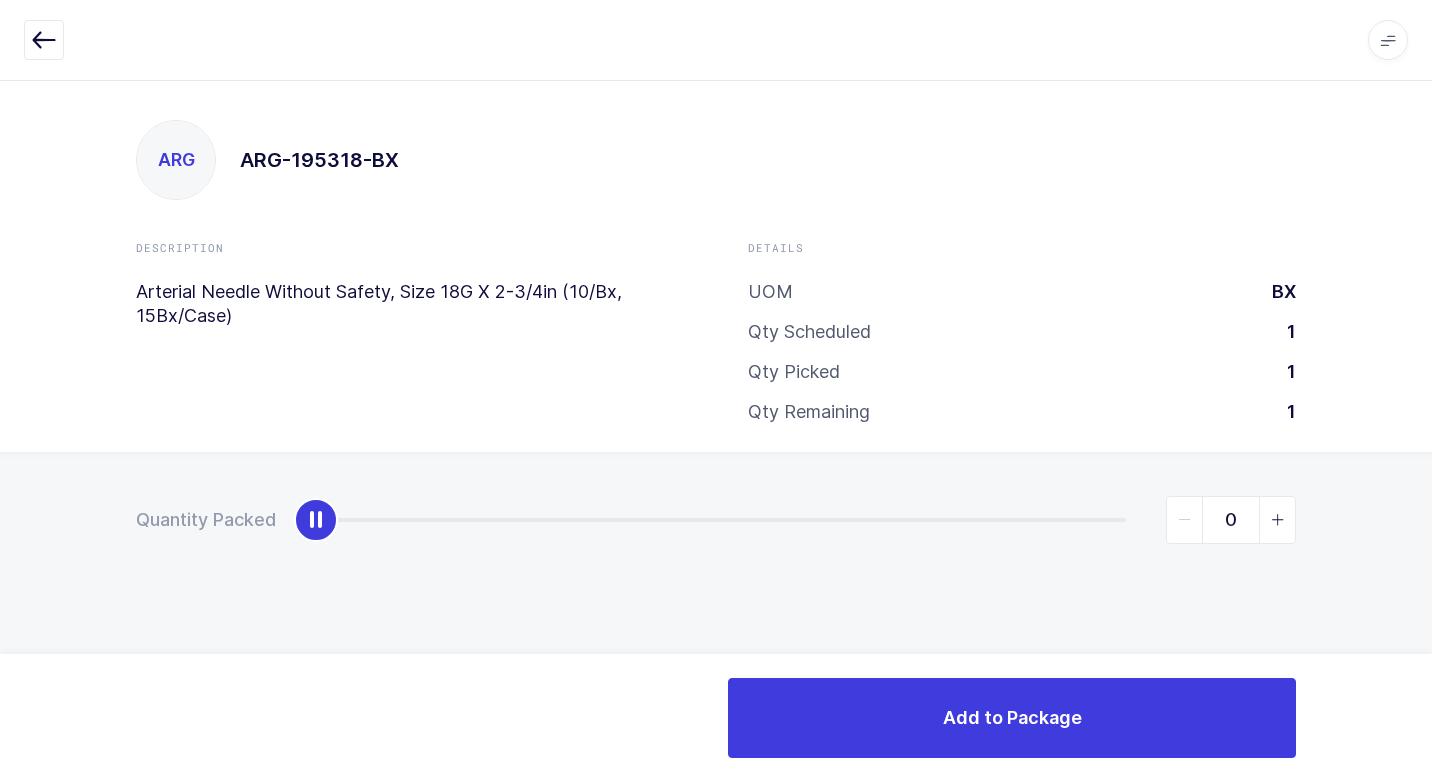 type on "1" 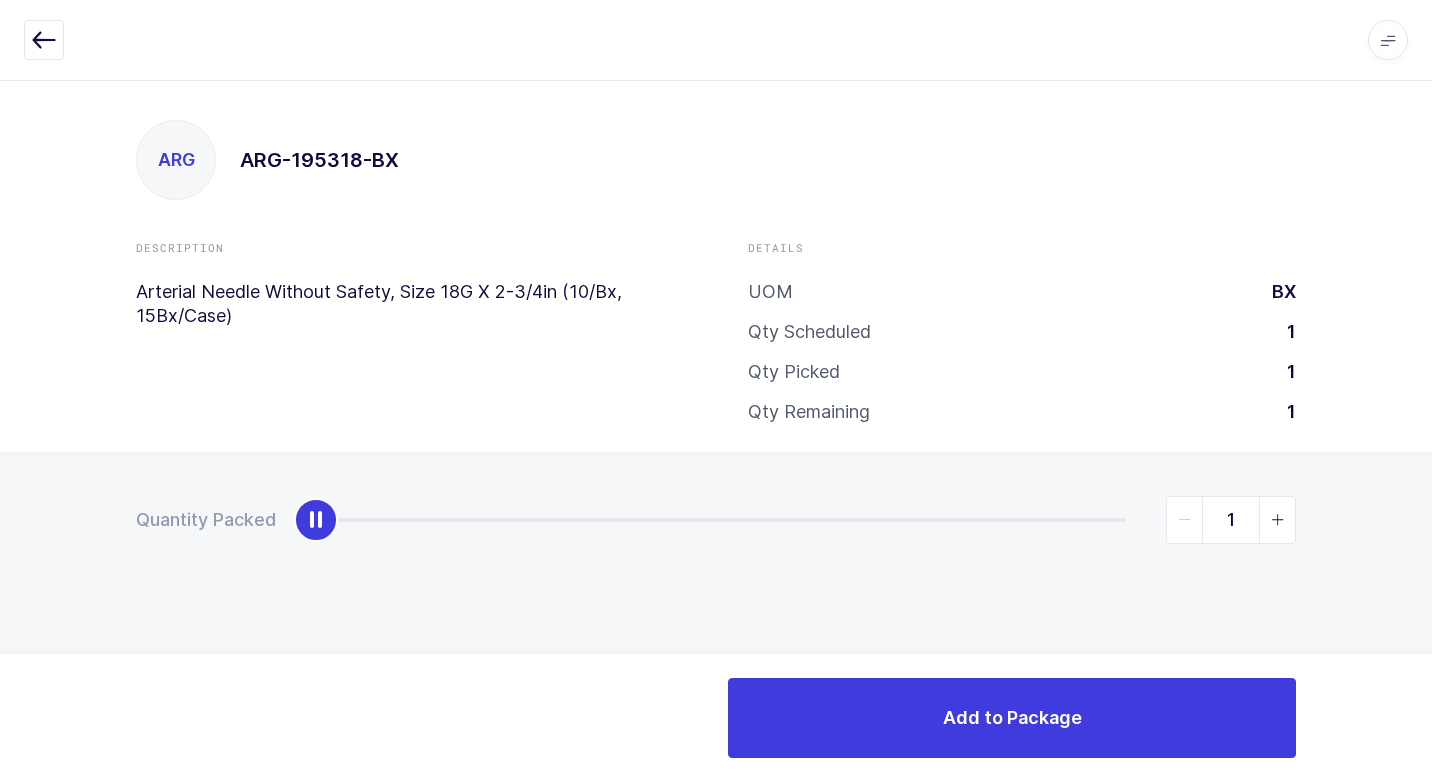drag, startPoint x: 315, startPoint y: 517, endPoint x: 1431, endPoint y: 510, distance: 1116.022 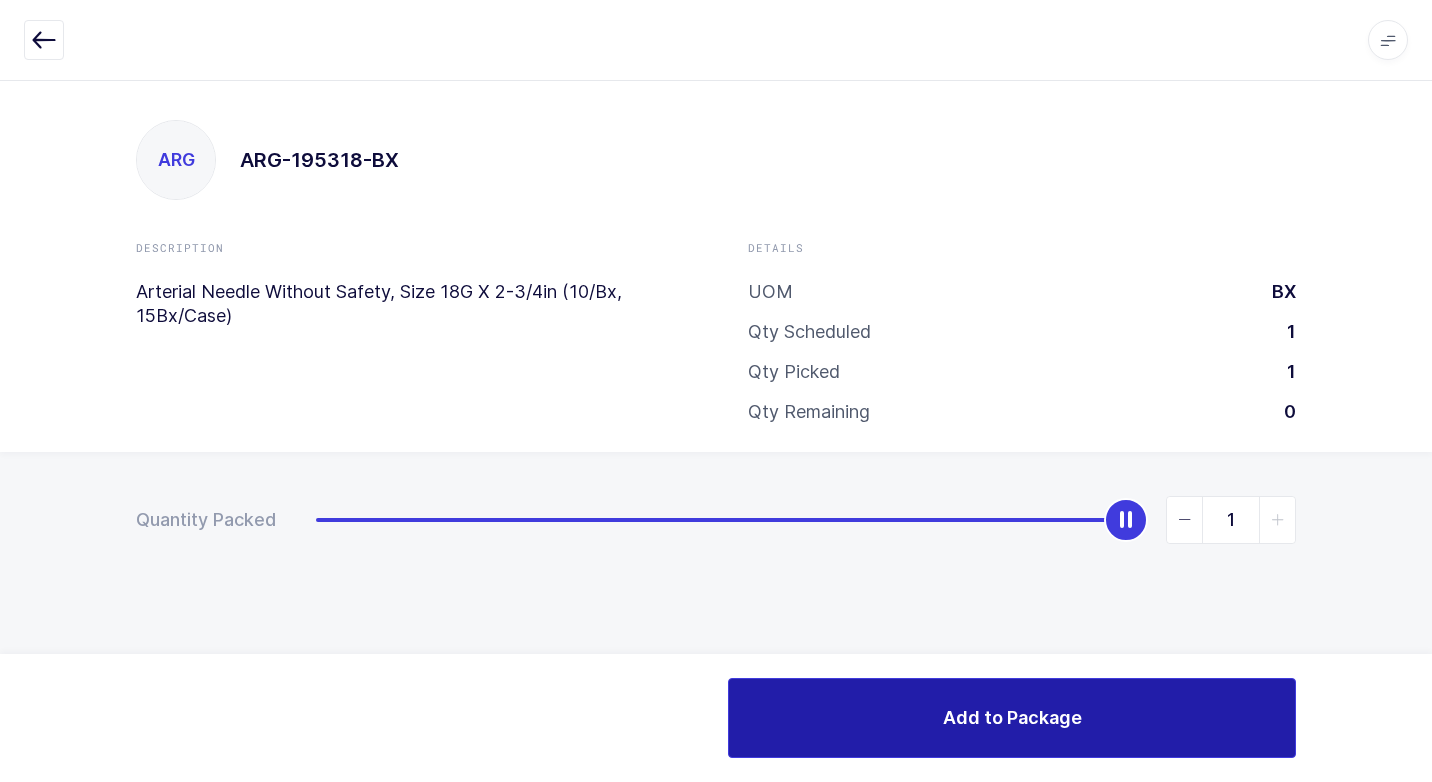 drag, startPoint x: 755, startPoint y: 735, endPoint x: 737, endPoint y: 734, distance: 18.027756 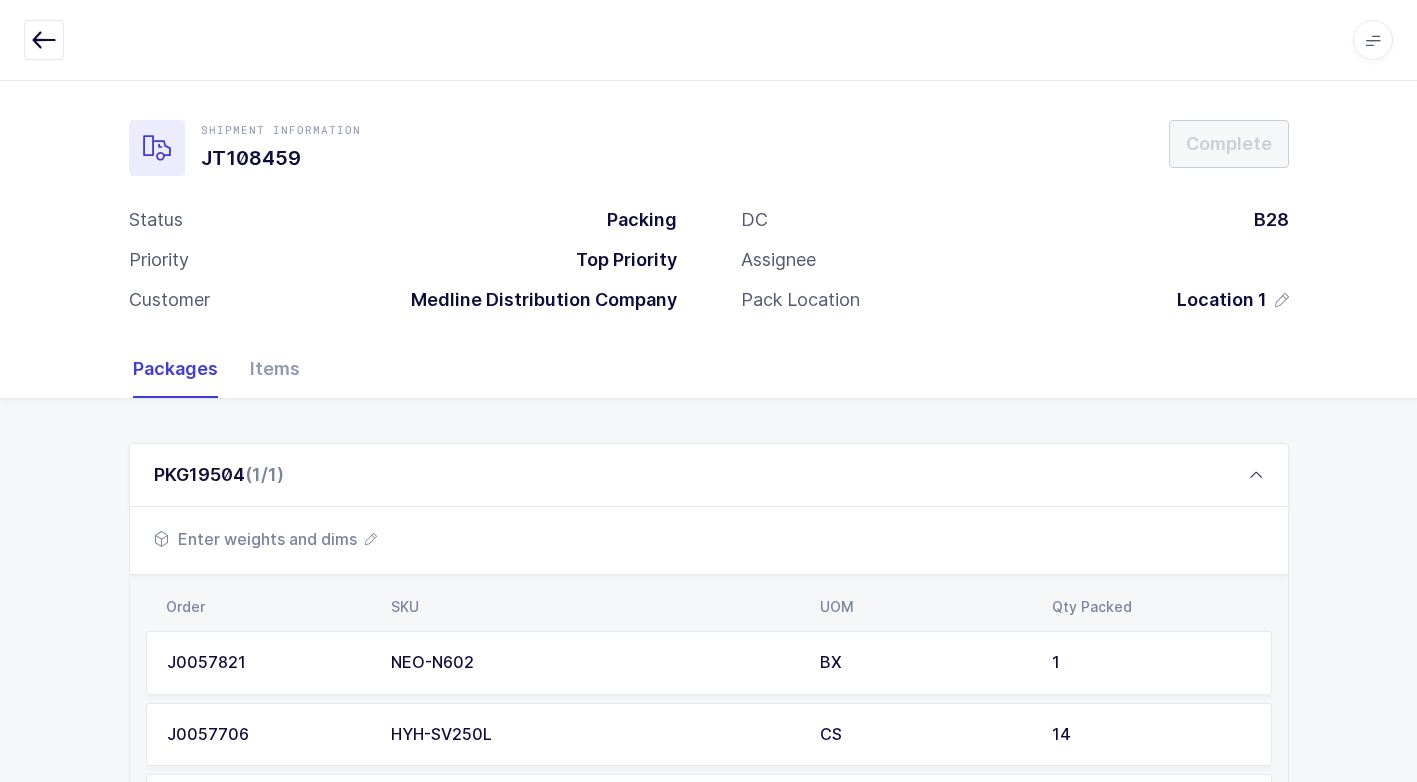 click on "Enter weights and dims" at bounding box center (265, 539) 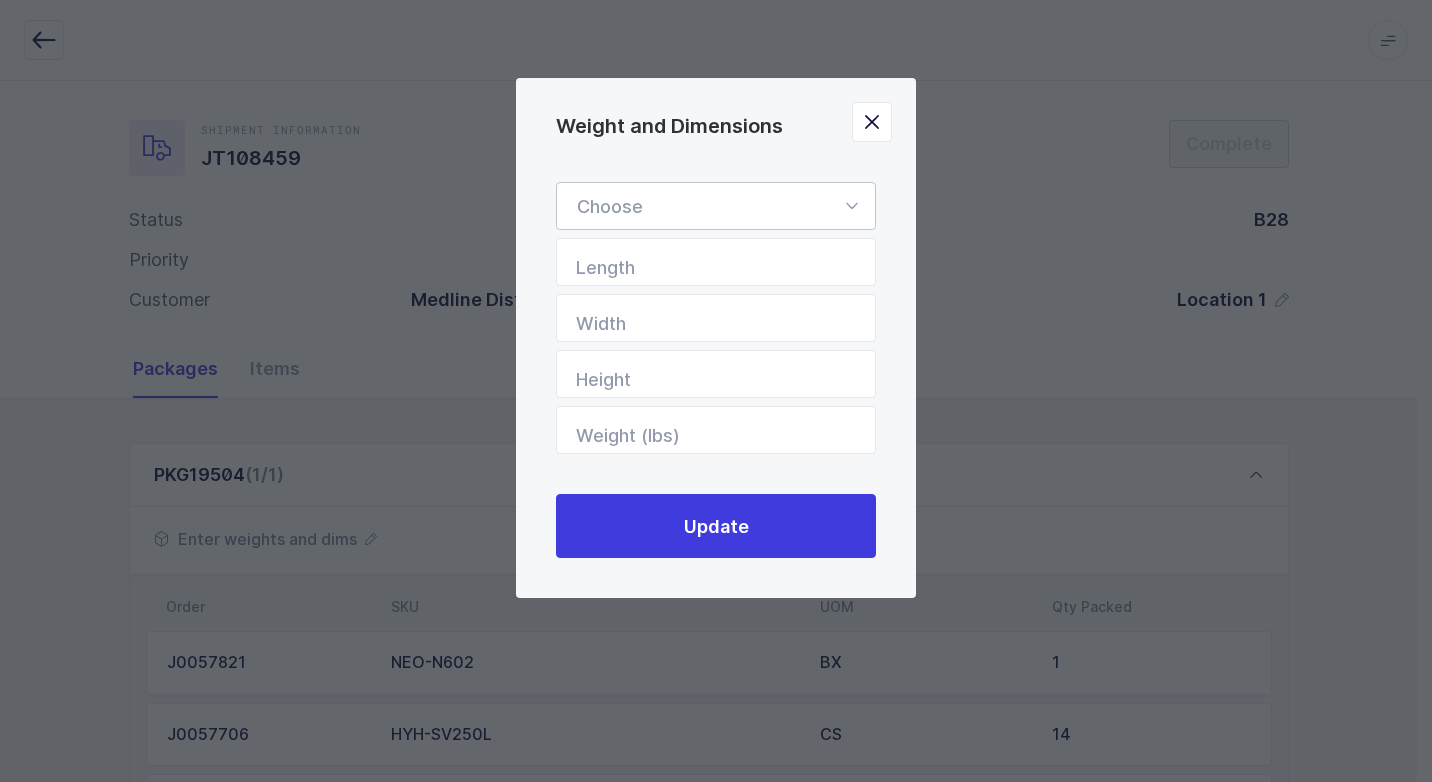click at bounding box center (851, 206) 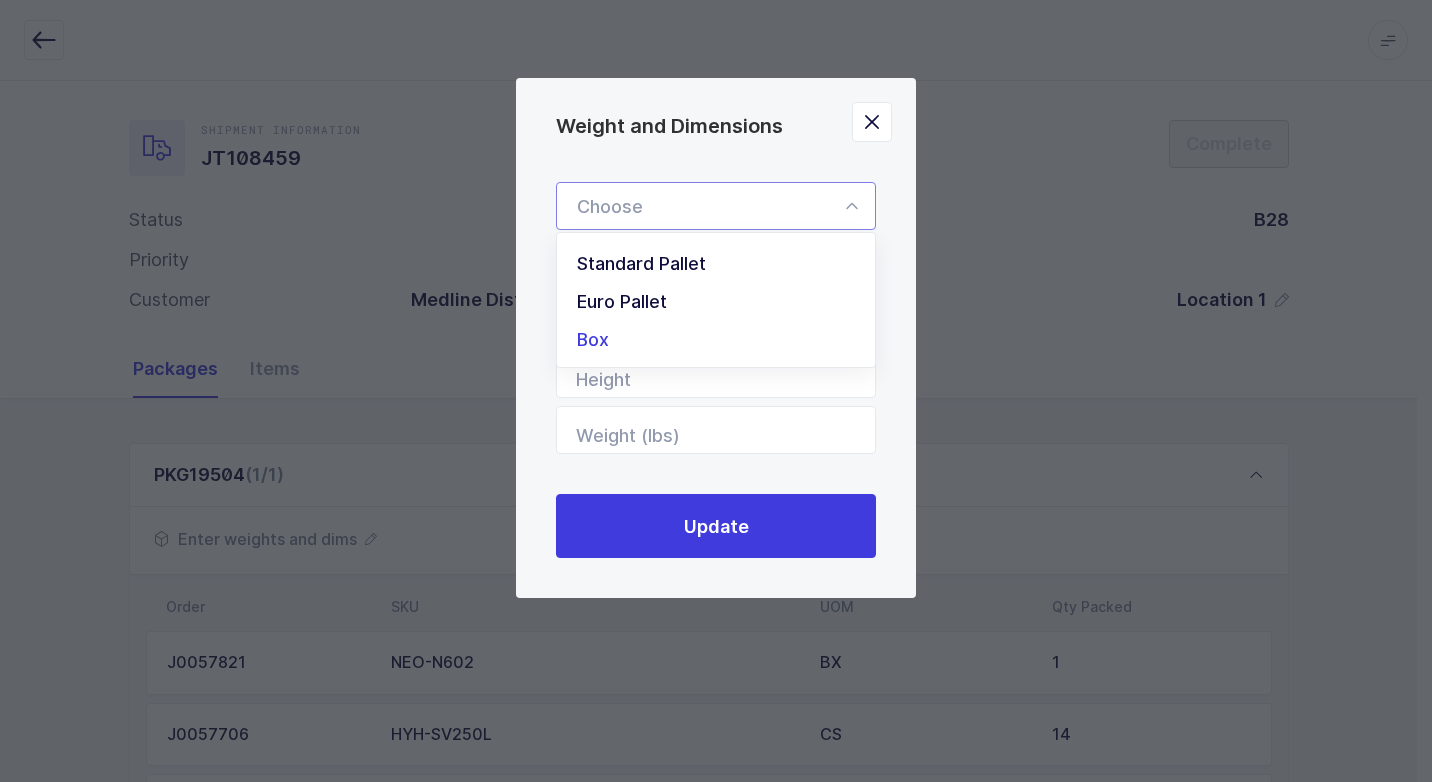 click on "Box" at bounding box center (723, 340) 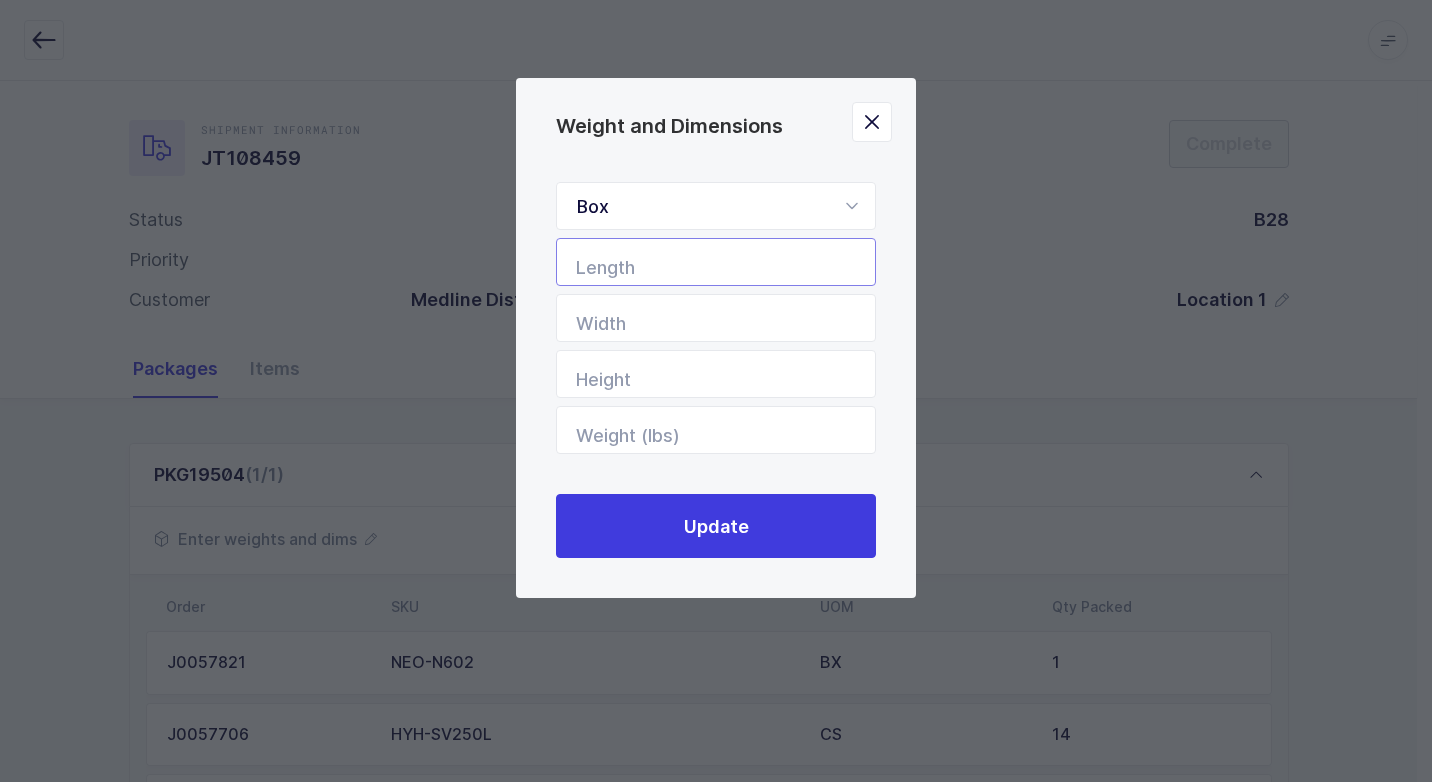 drag, startPoint x: 850, startPoint y: 273, endPoint x: 840, endPoint y: 276, distance: 10.440307 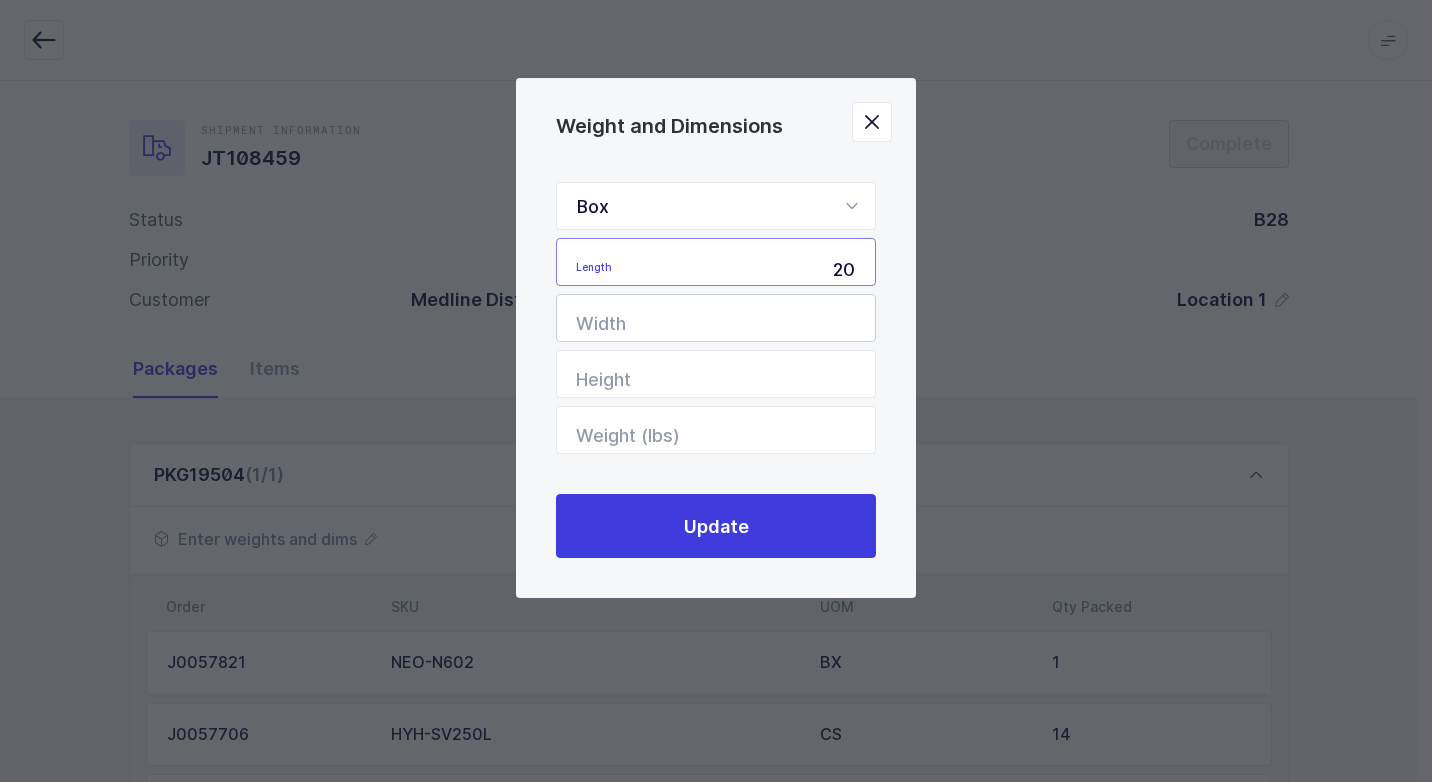 type on "20" 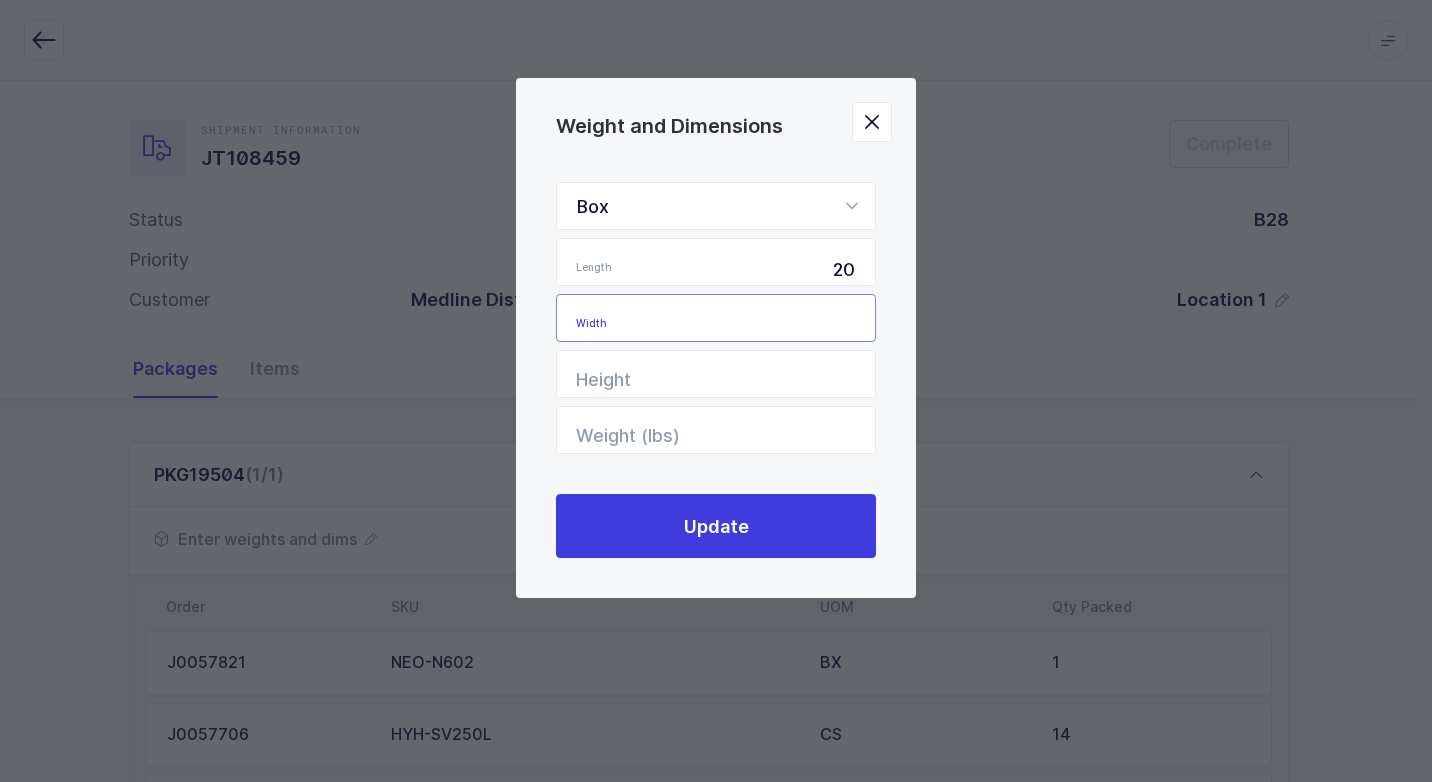 click at bounding box center (716, 318) 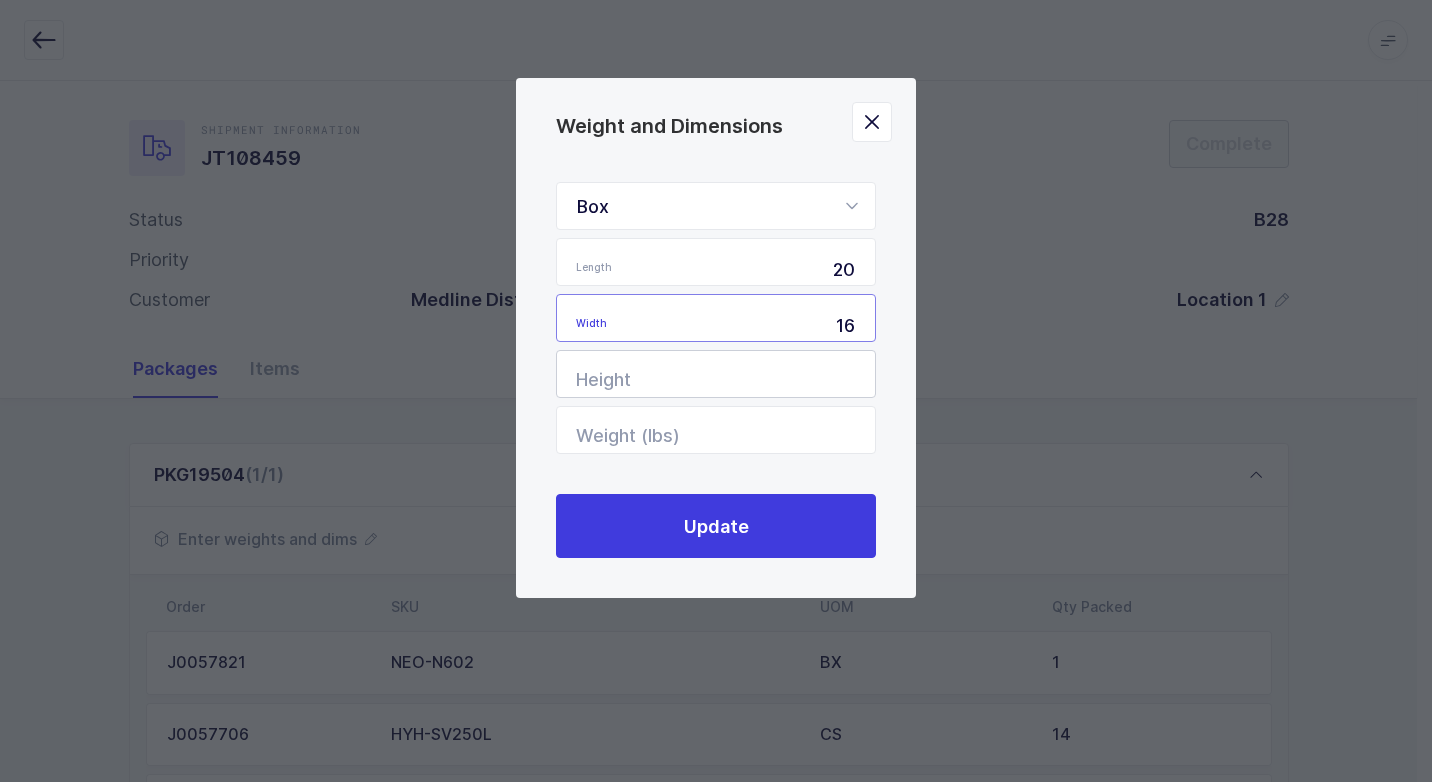 type on "16" 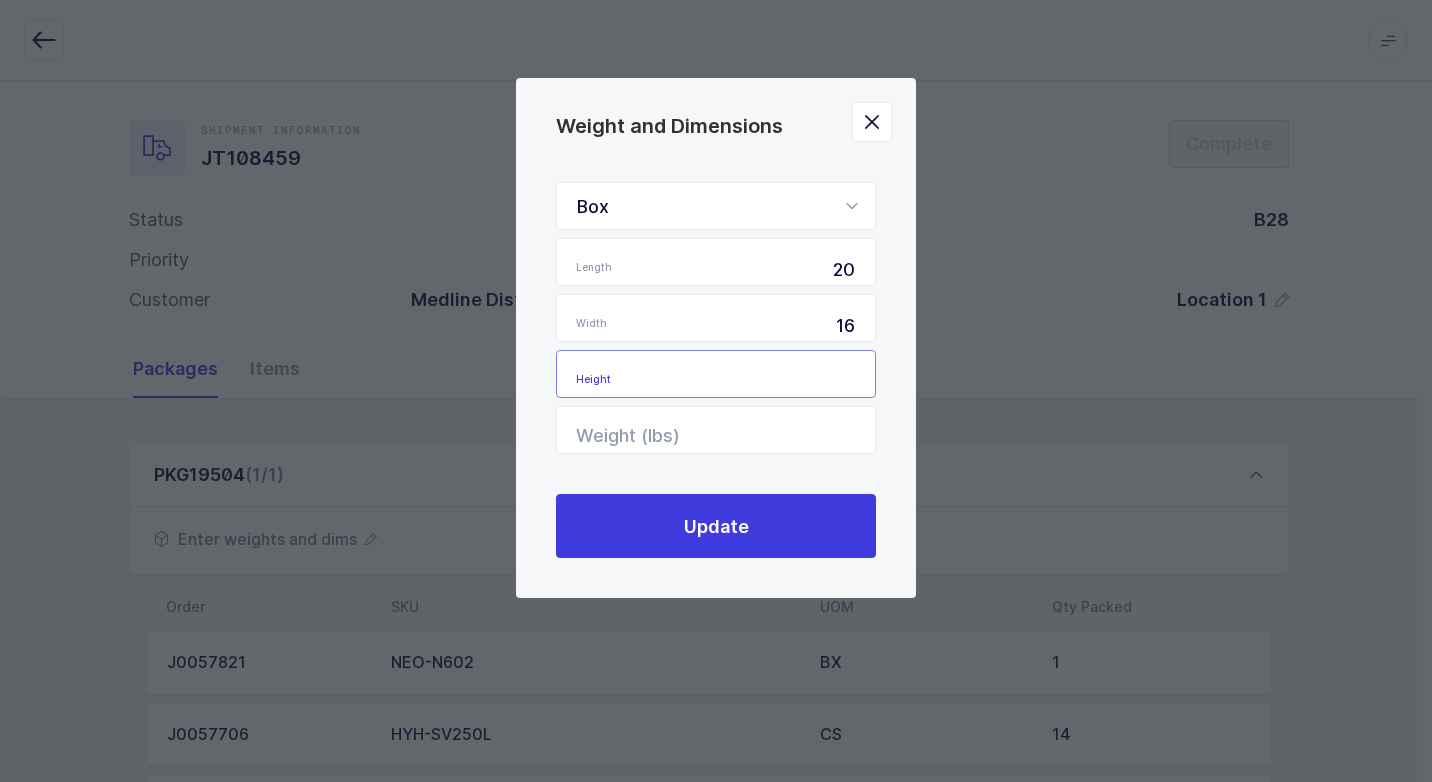 click at bounding box center [716, 374] 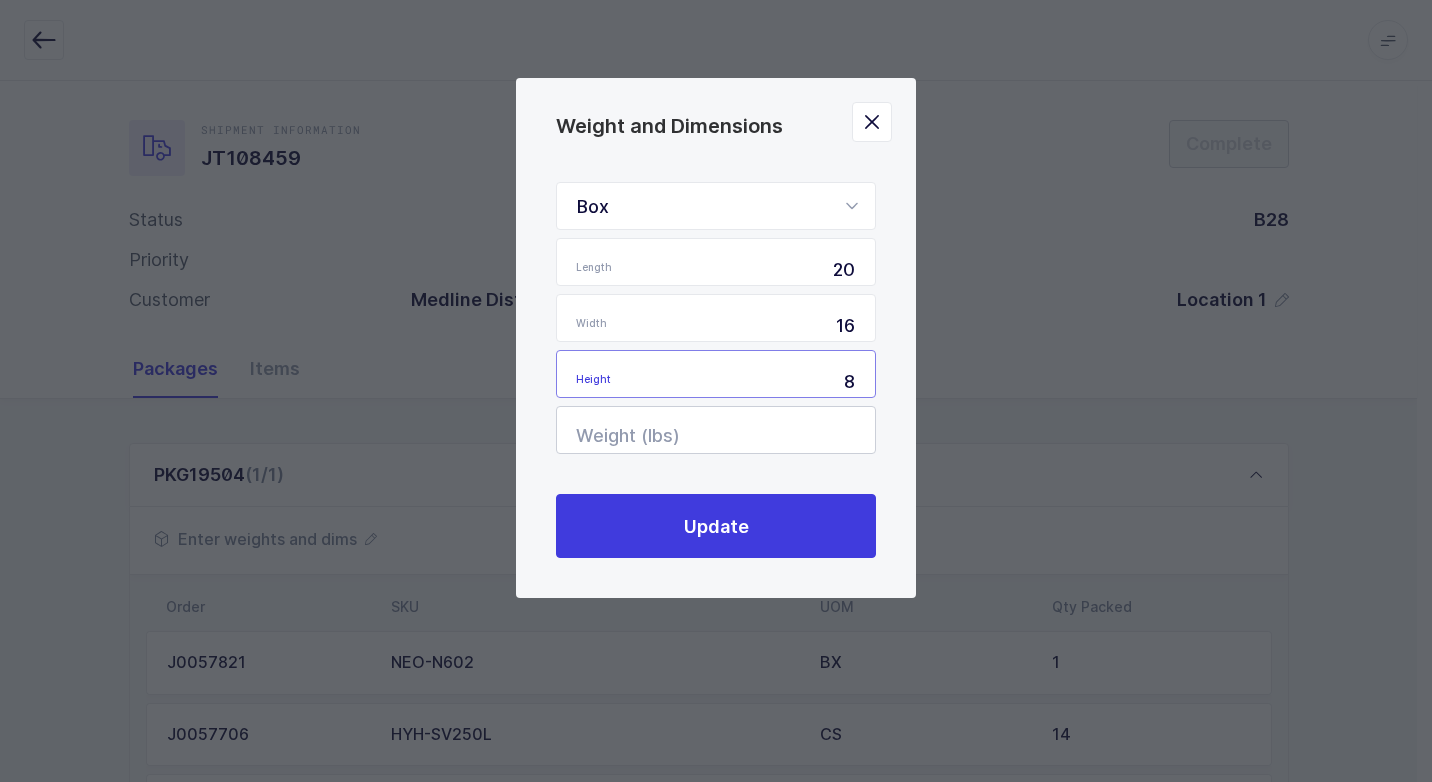 type on "8" 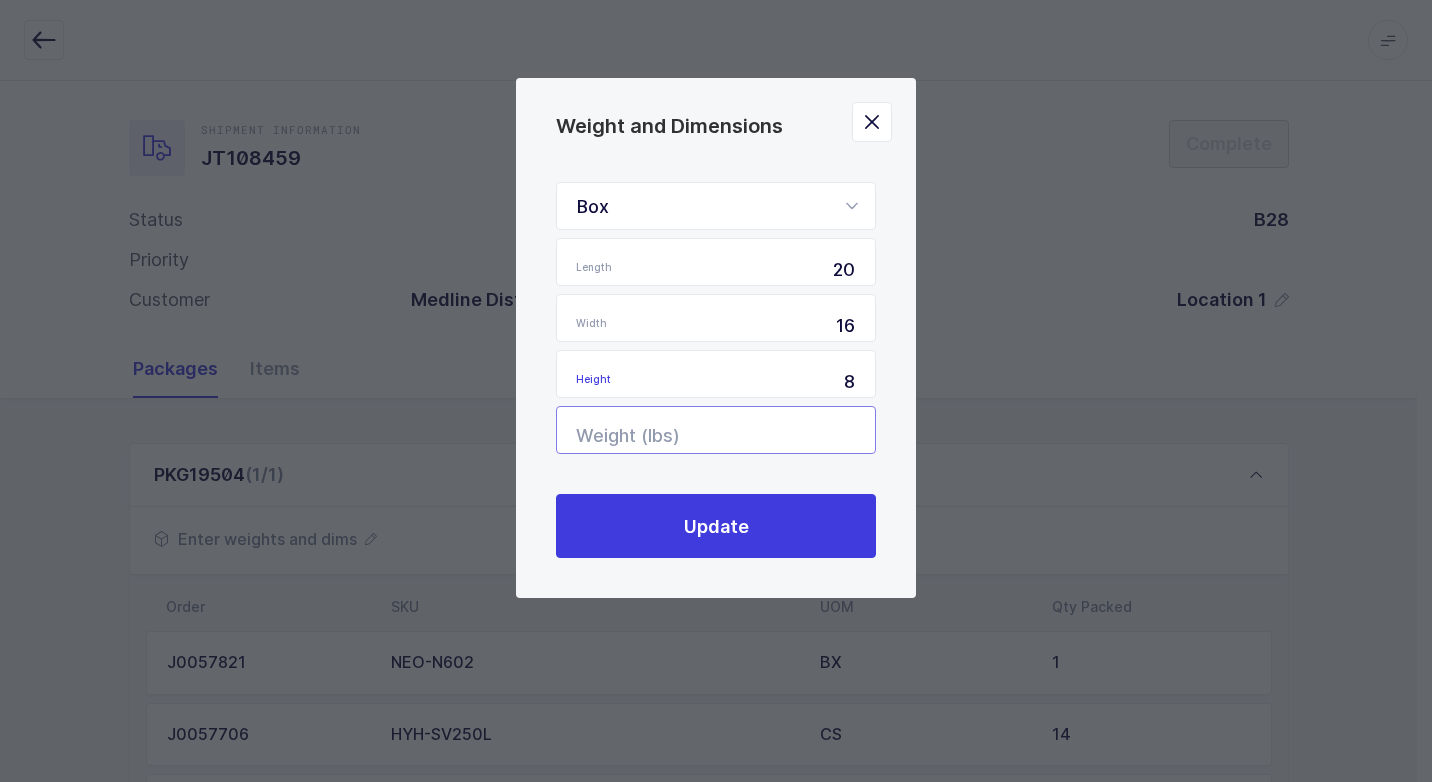 click at bounding box center [716, 430] 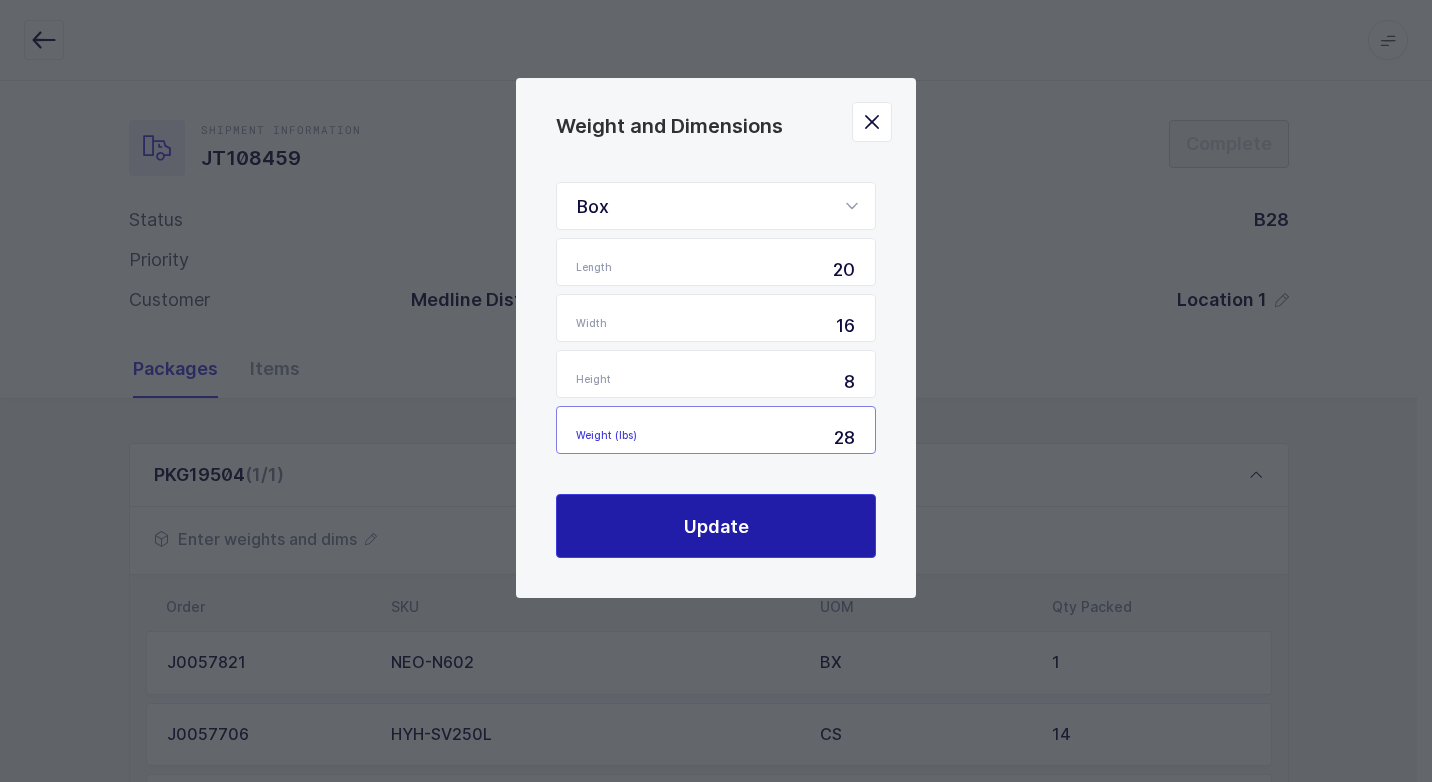 type on "28" 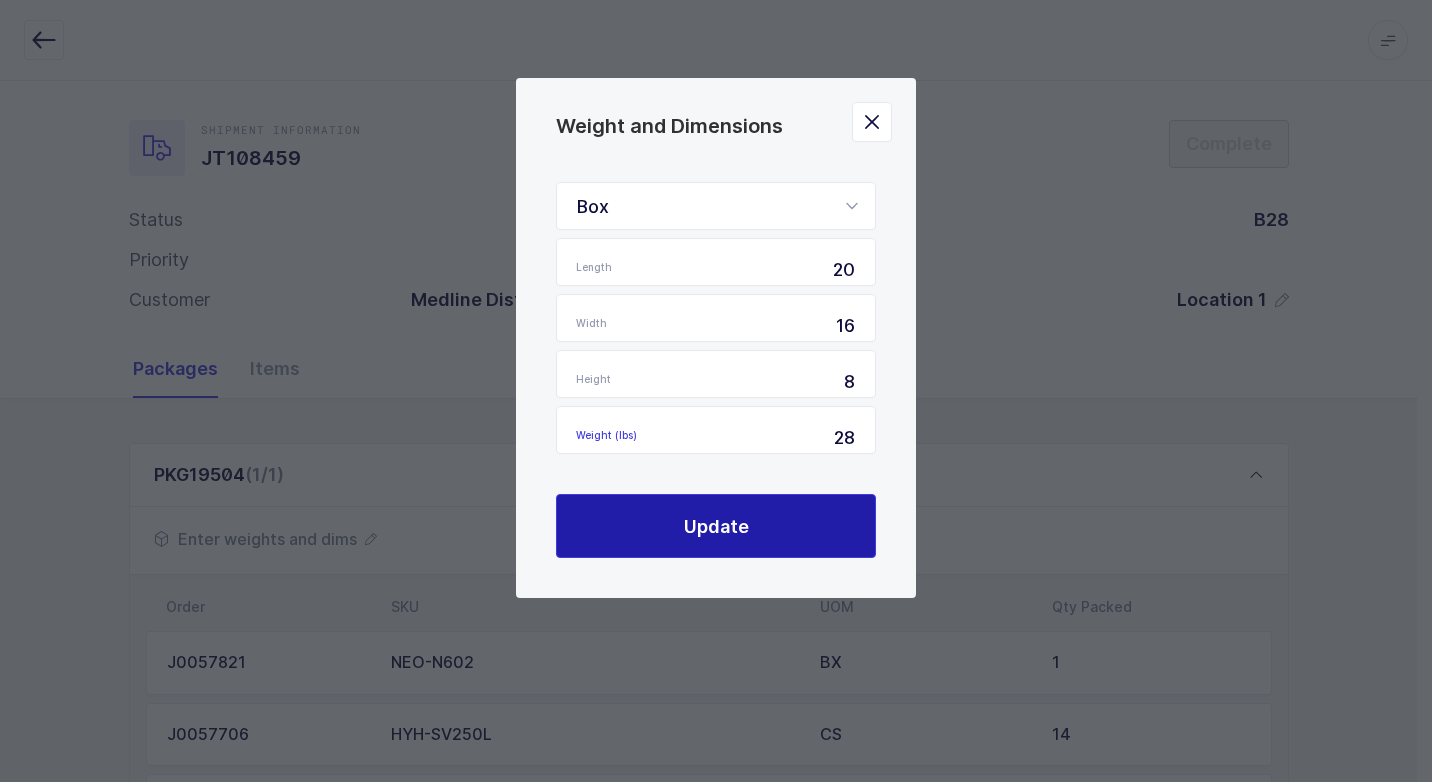 click on "Update" at bounding box center (716, 526) 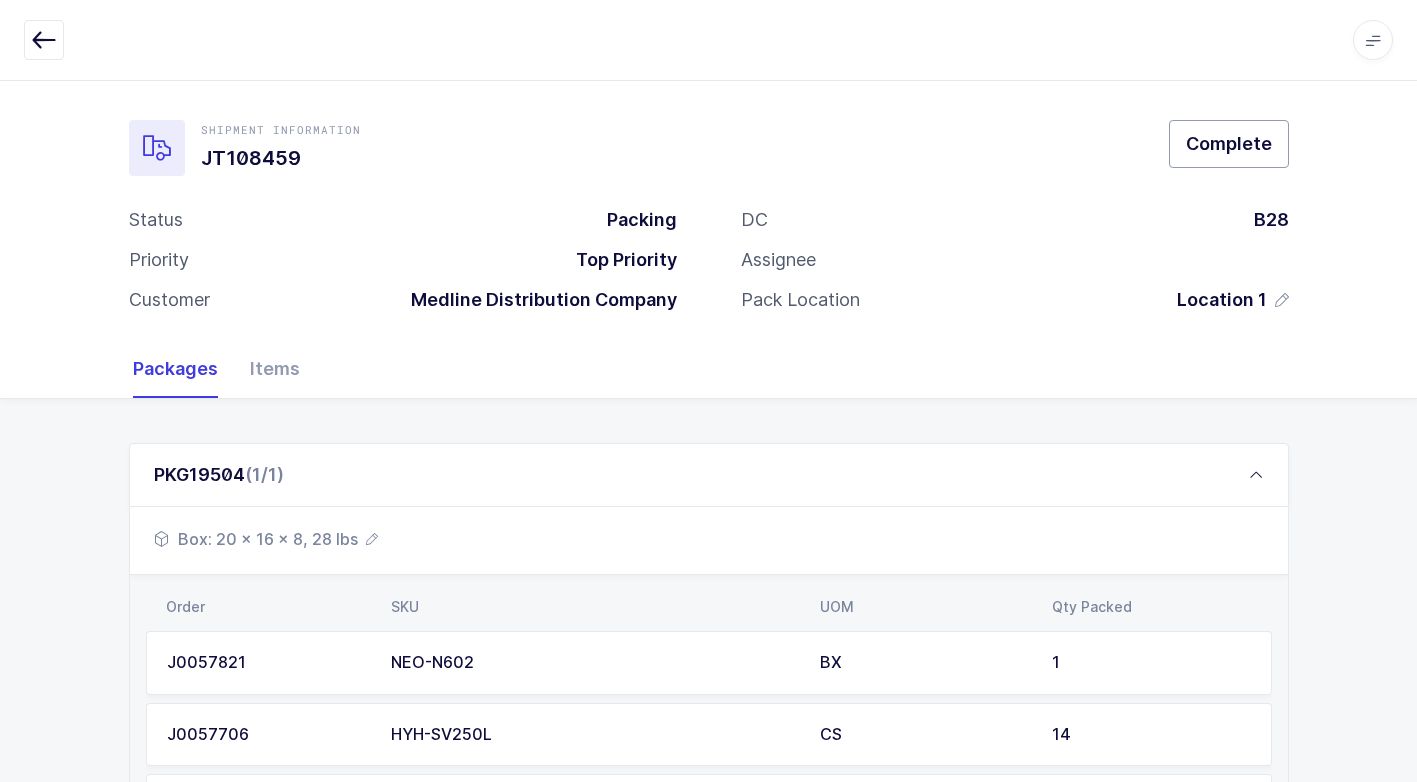 drag, startPoint x: 1247, startPoint y: 165, endPoint x: 1230, endPoint y: 162, distance: 17.262676 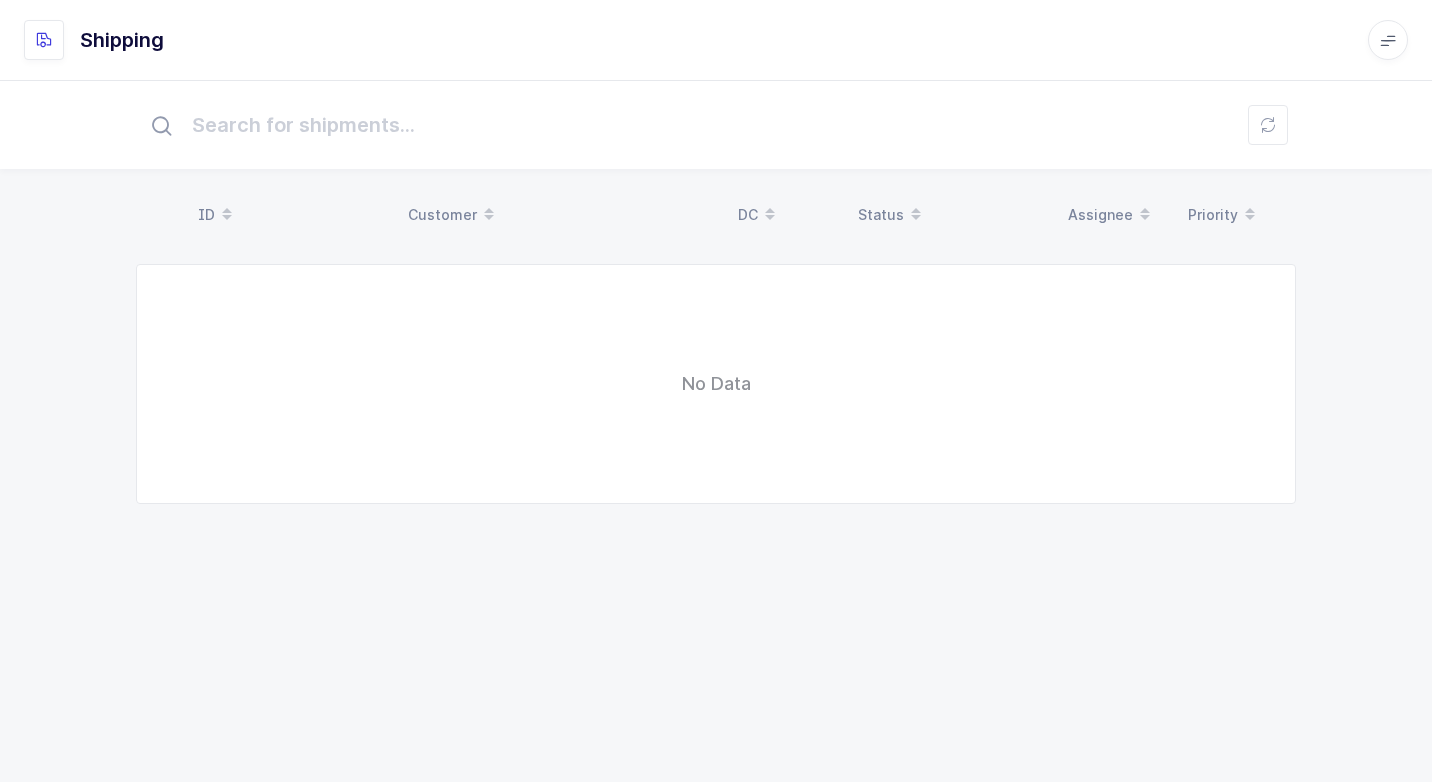 scroll, scrollTop: 0, scrollLeft: 0, axis: both 